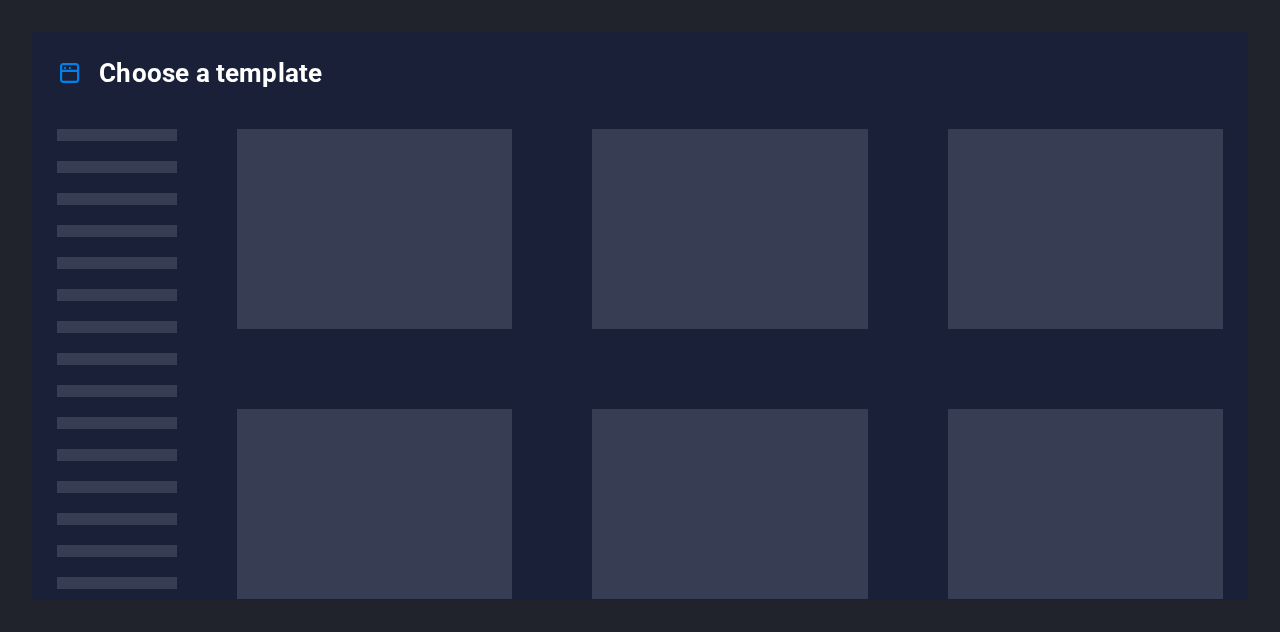 scroll, scrollTop: 0, scrollLeft: 0, axis: both 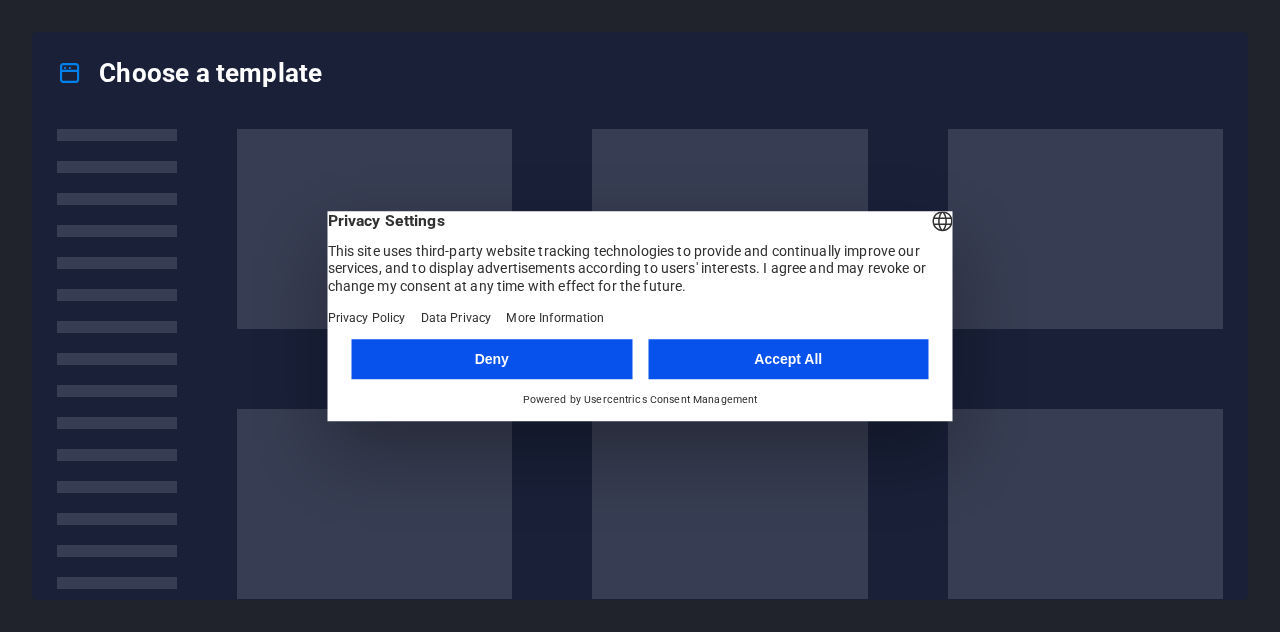 click at bounding box center [729, 509] 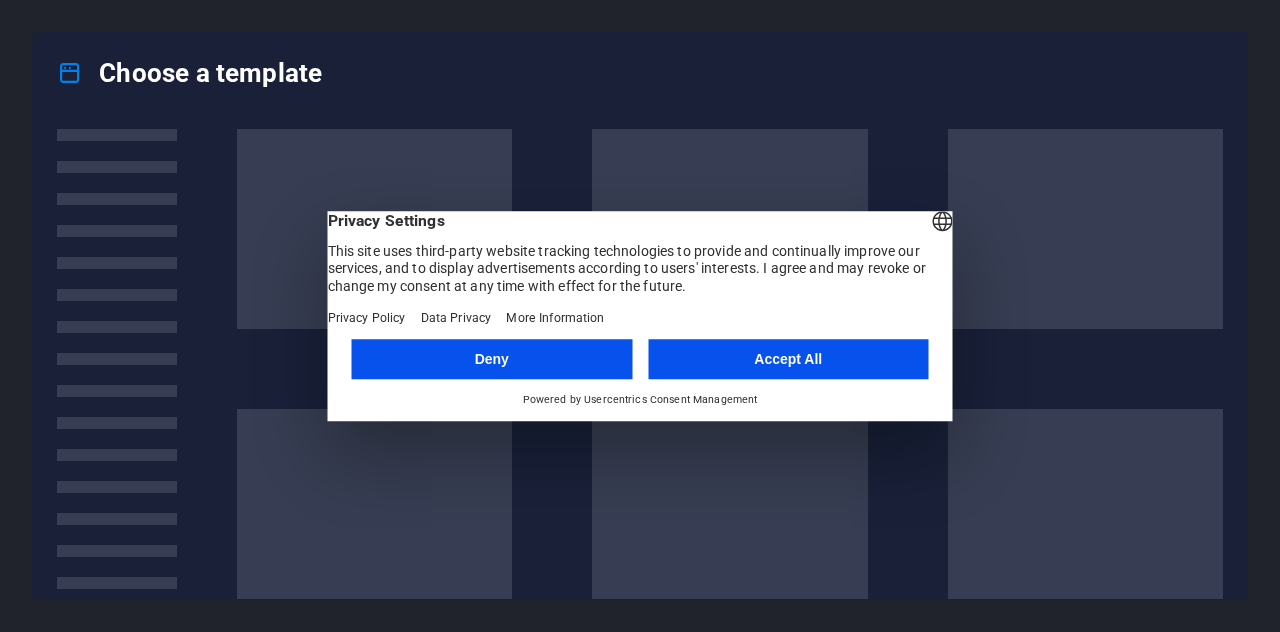click on "Accept All" at bounding box center [788, 359] 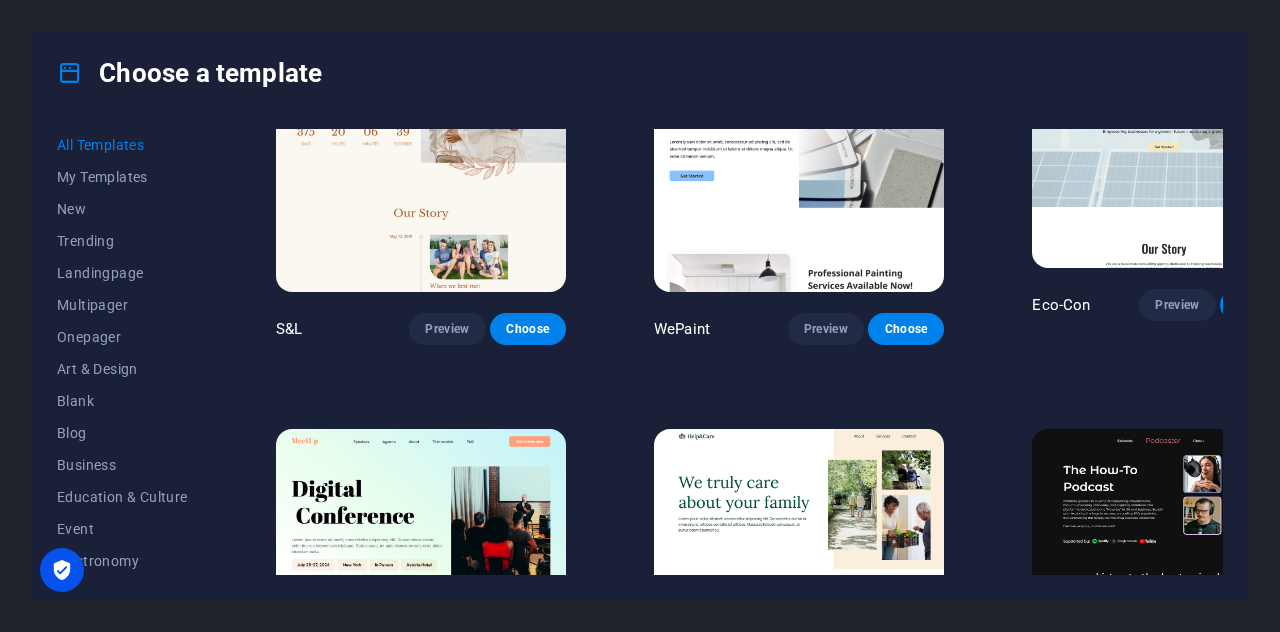 scroll, scrollTop: 1323, scrollLeft: 0, axis: vertical 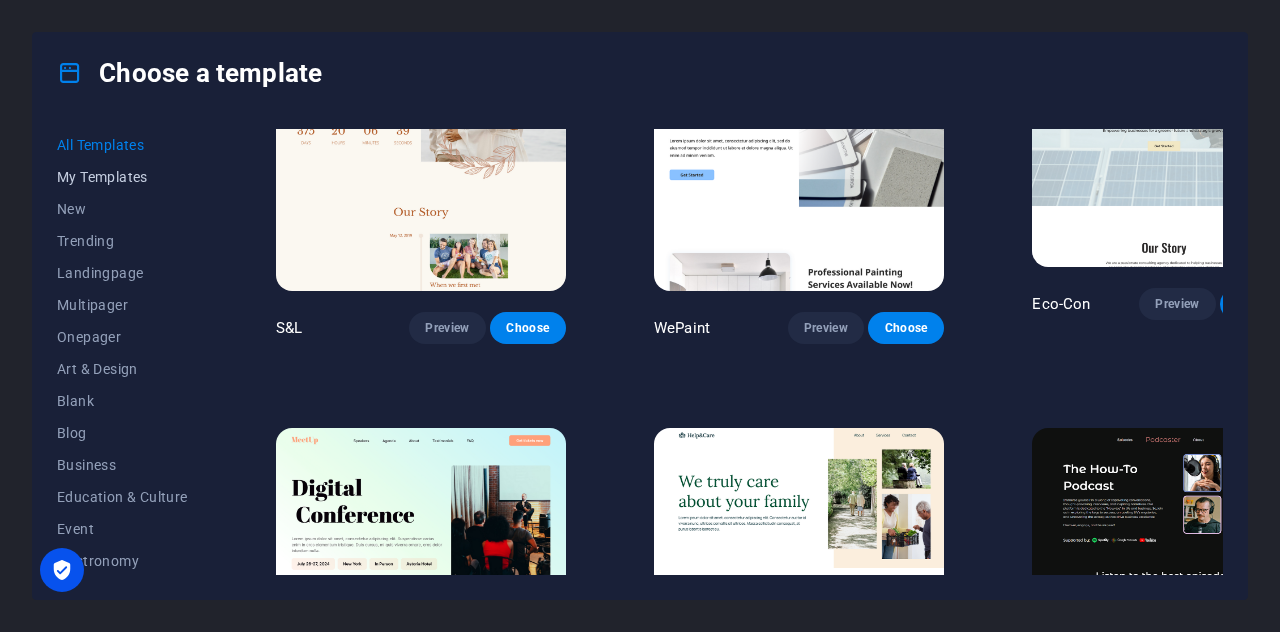 click on "My Templates" at bounding box center (122, 177) 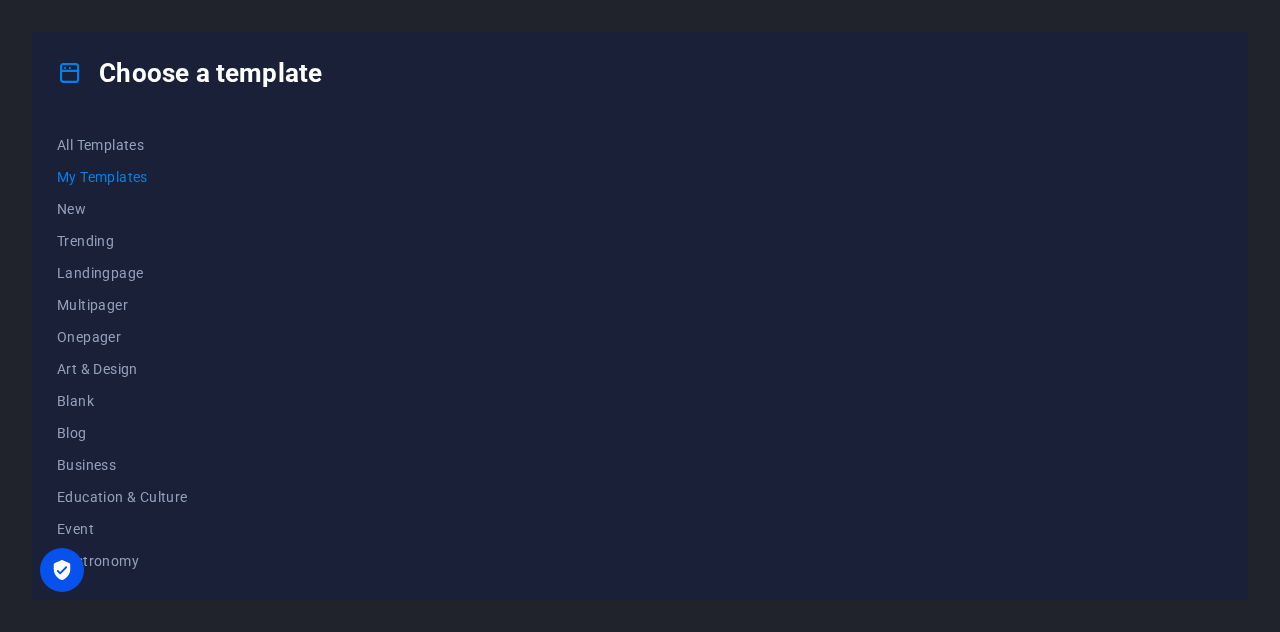 scroll, scrollTop: 0, scrollLeft: 0, axis: both 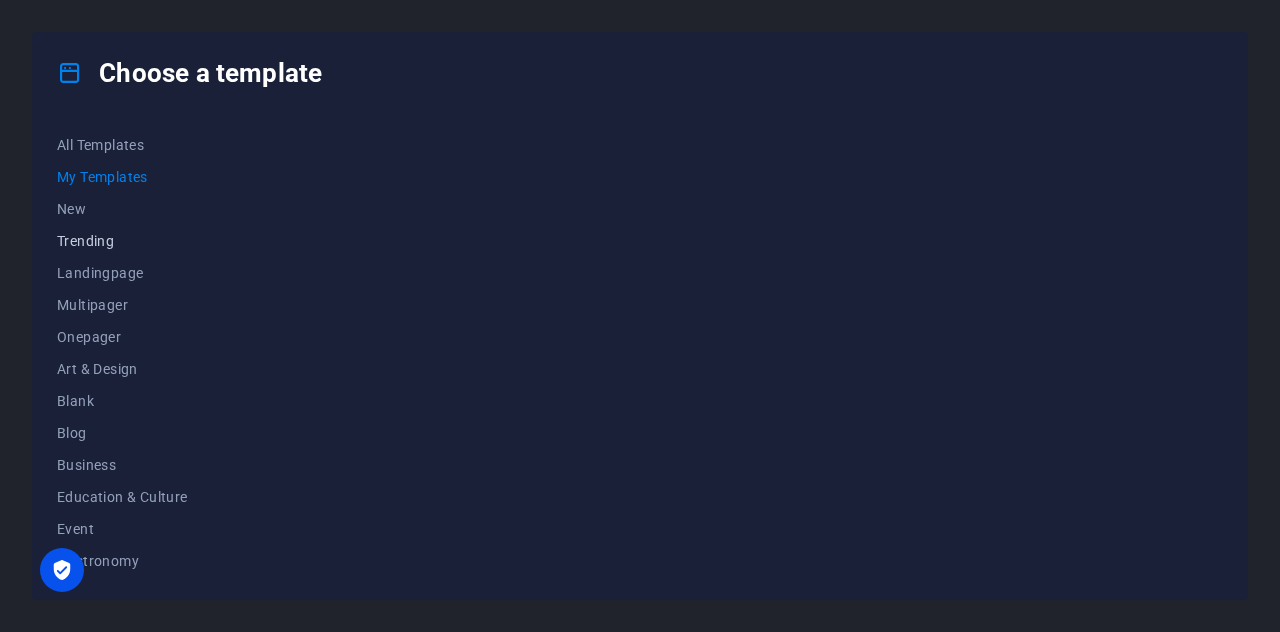 click on "Trending" at bounding box center (122, 241) 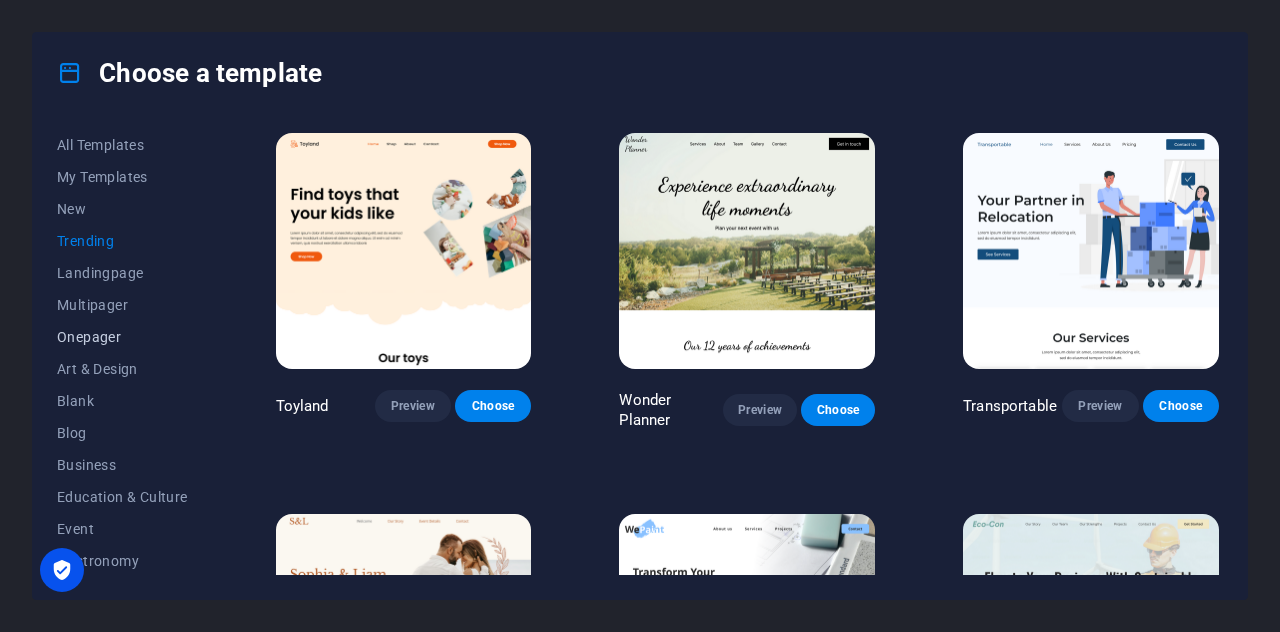 click on "Onepager" at bounding box center (122, 337) 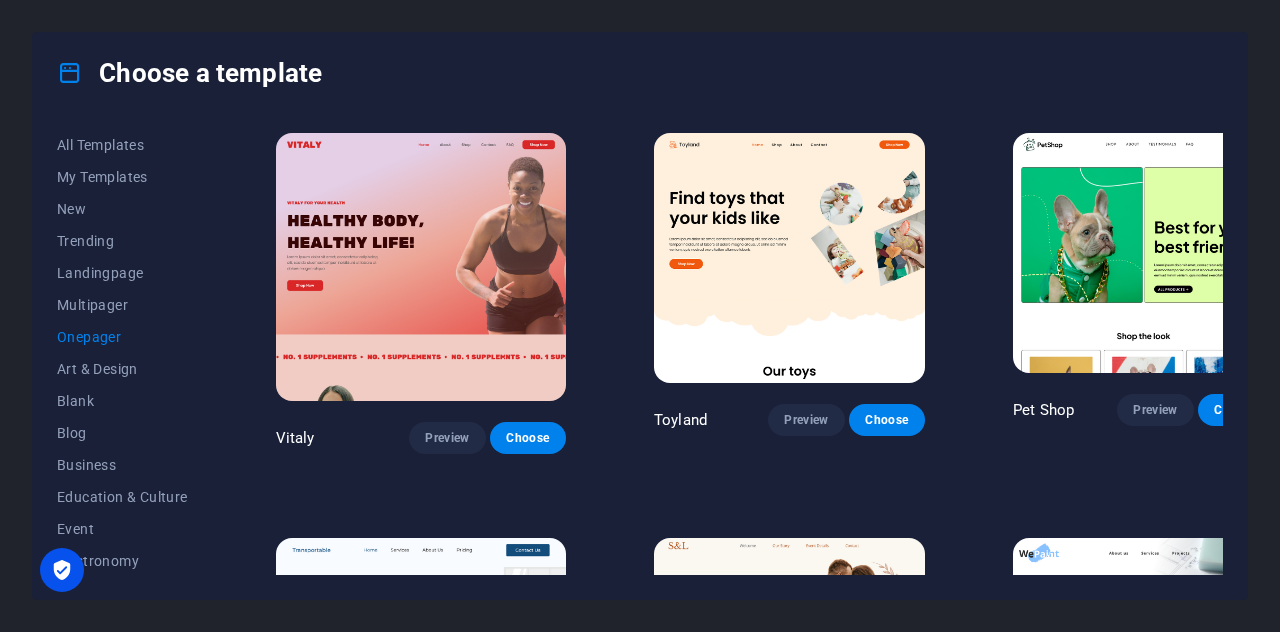 scroll, scrollTop: 385, scrollLeft: 0, axis: vertical 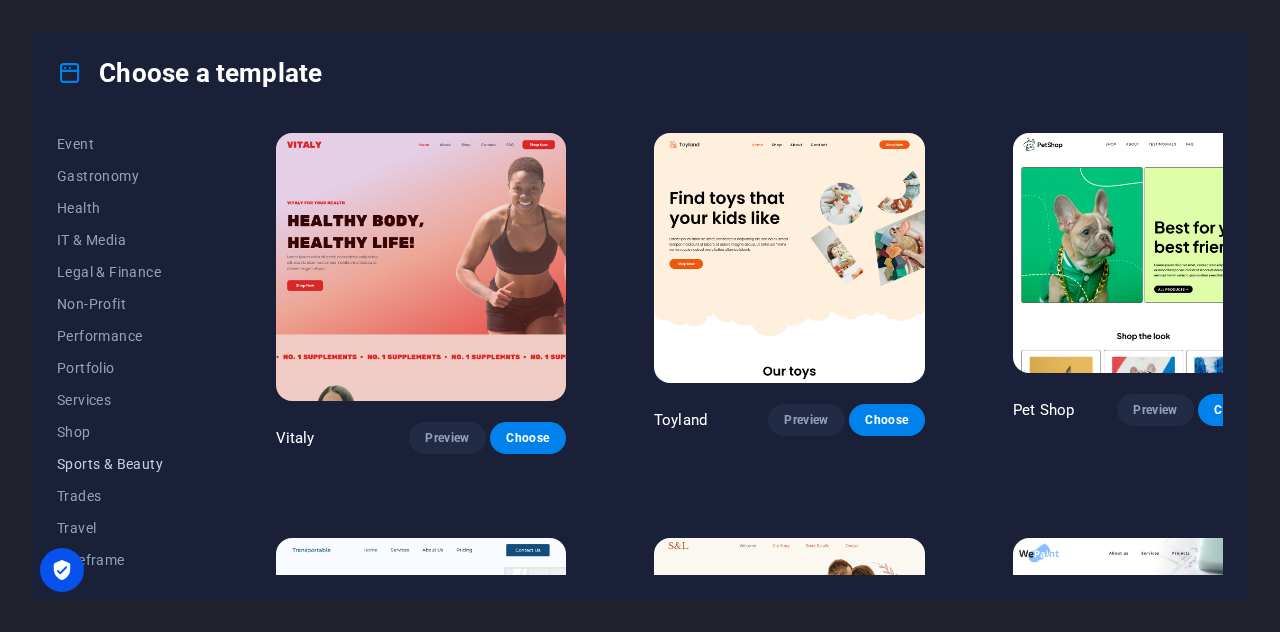 click on "Sports & Beauty" at bounding box center (122, 464) 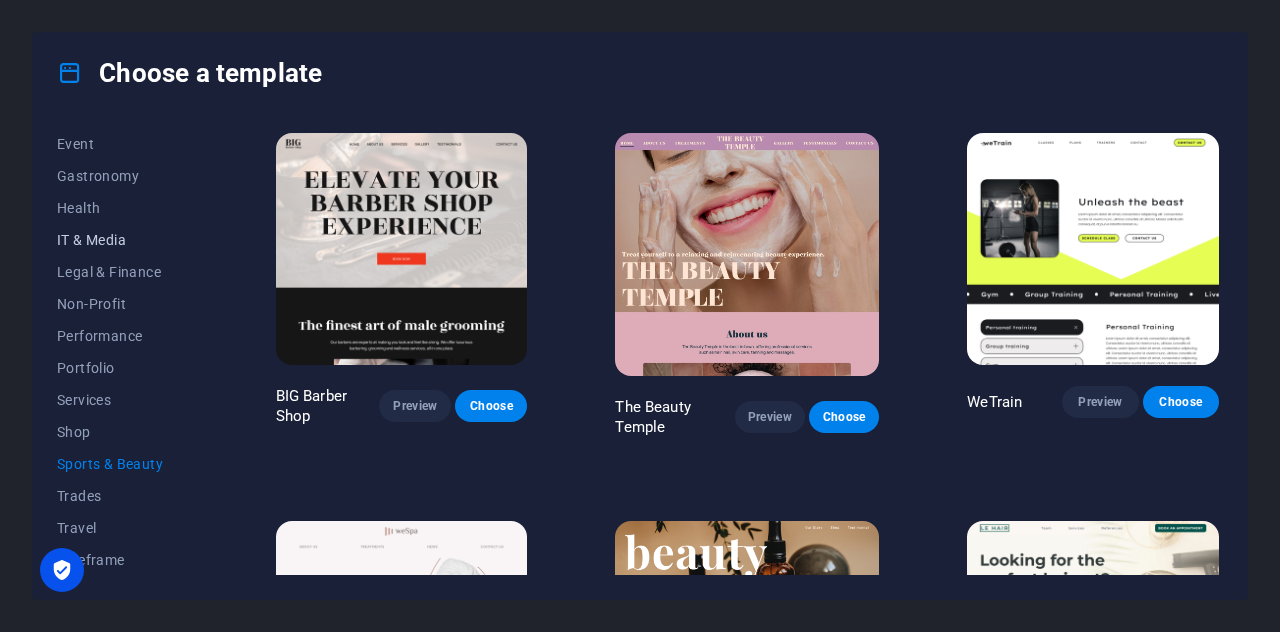 scroll, scrollTop: 0, scrollLeft: 0, axis: both 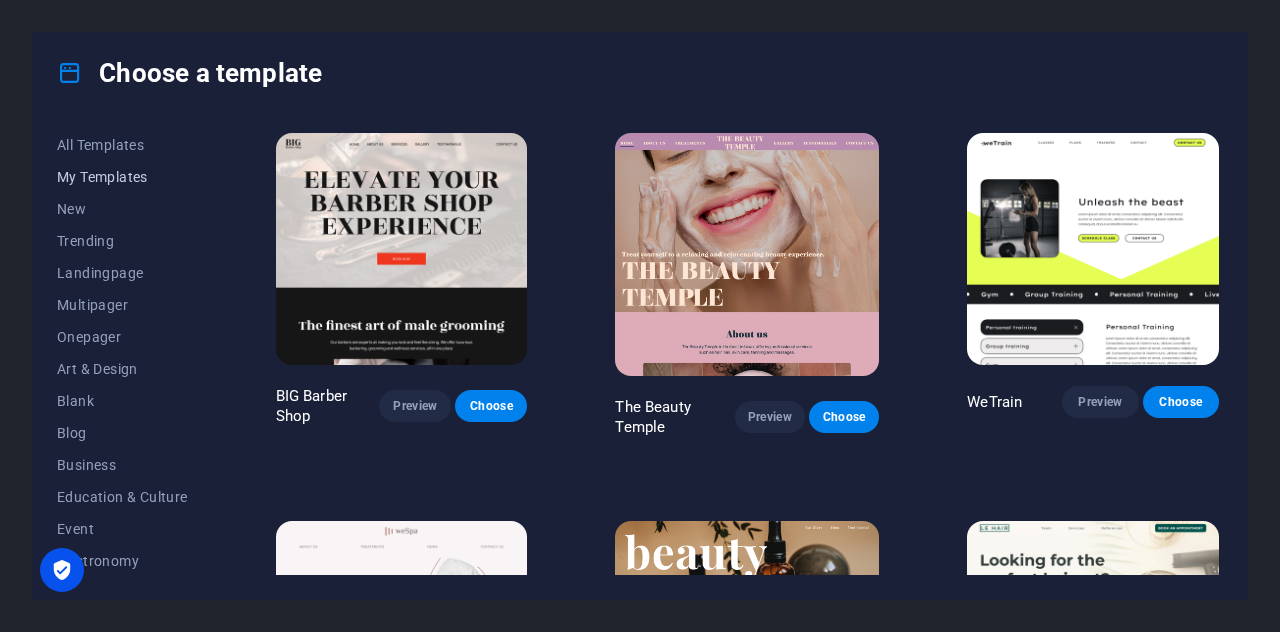 click on "My Templates" at bounding box center [122, 177] 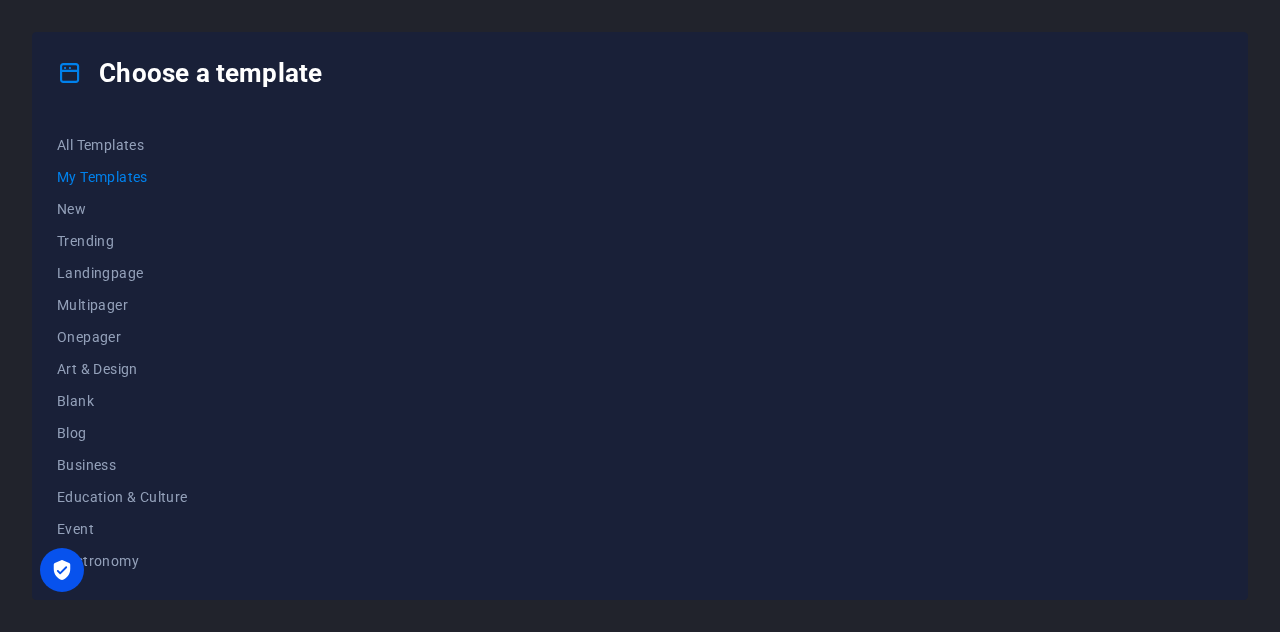 click at bounding box center [747, 352] 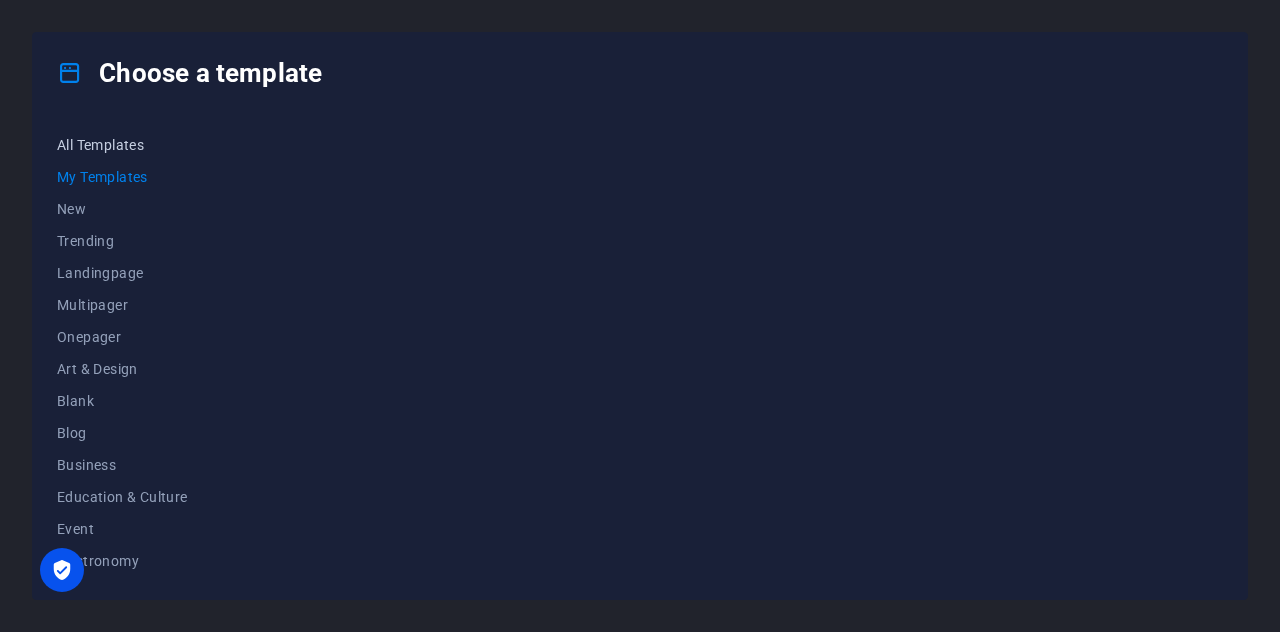 click on "All Templates" at bounding box center [122, 145] 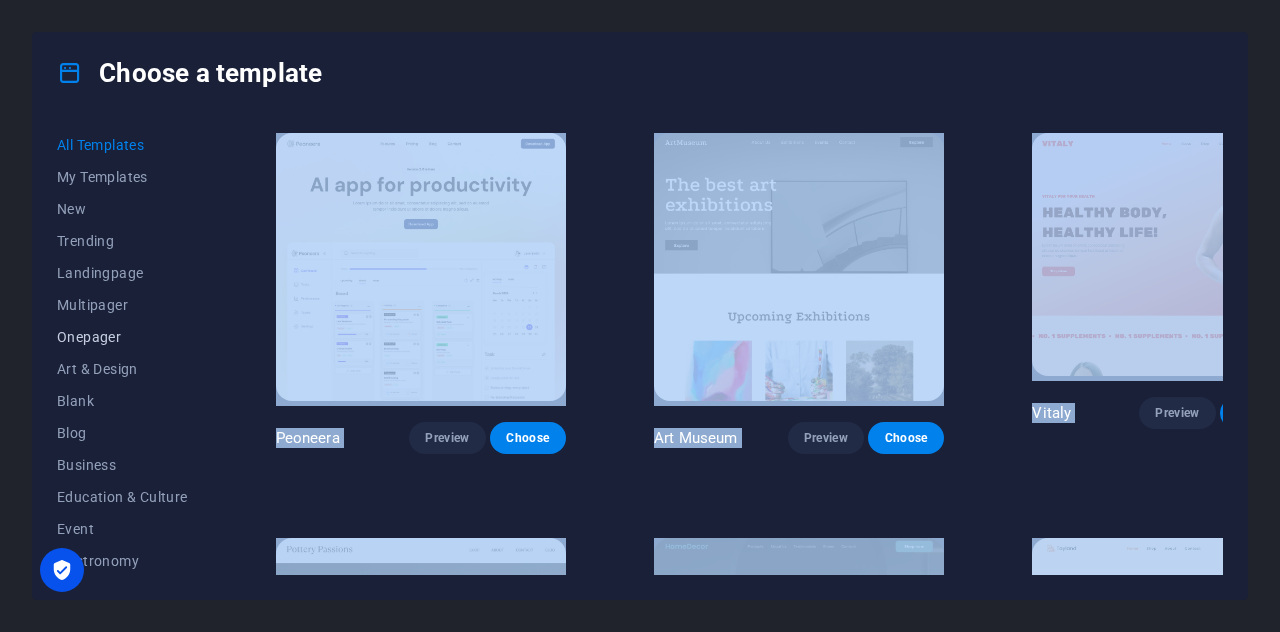 click on "Onepager" at bounding box center (122, 337) 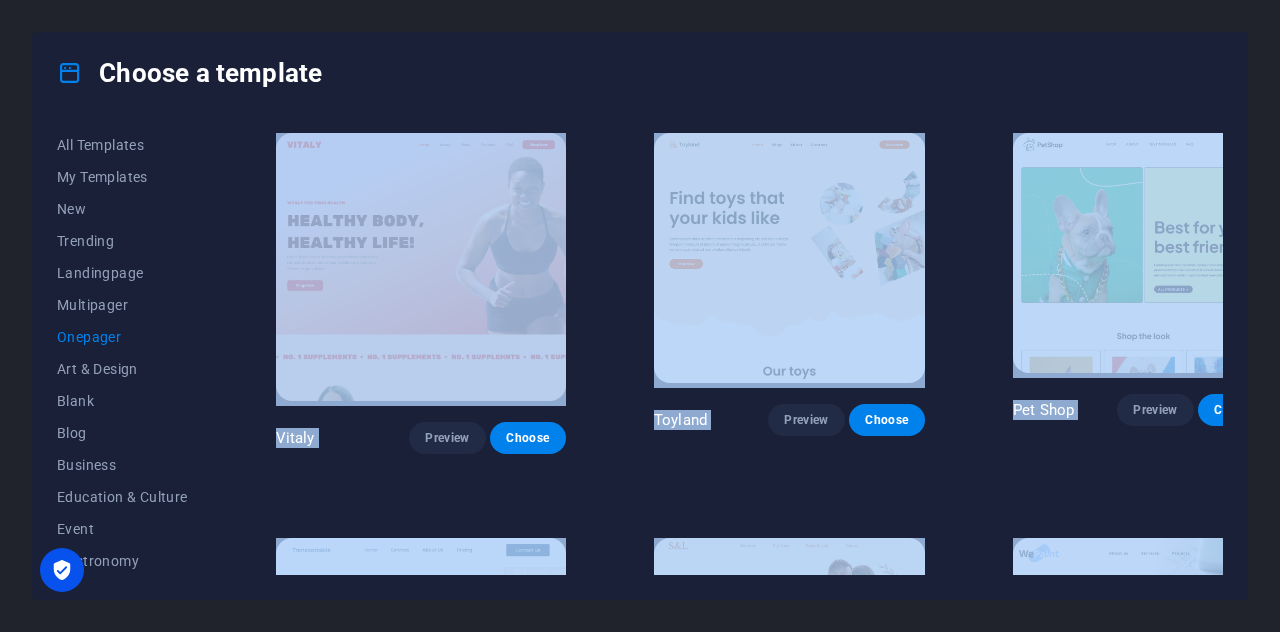 click on "All Templates My Templates New Trending Landingpage Multipager Onepager Art & Design Blank Blog Business Education & Culture Event Gastronomy Health IT & Media Legal & Finance Non-Profit Performance Portfolio Services Shop Sports & Beauty Trades Travel Wireframe Vitaly Preview Choose Toyland Preview Choose Pet Shop Preview Choose Transportable Preview Choose S&L Preview Choose WePaint Preview Choose Eco-Con Preview Choose MeetUp Preview Choose Podcaster Preview Choose UrbanNest Interiors Preview Choose Green Change Preview Choose Cleaner Preview Choose Johanna James Preview Choose Drive Preview Choose Wanderlust Preview Choose BERLIN Preview Choose Gadgets Preview Choose Beauty Preview Choose Max Hatzy Preview Choose Handyman Preview Choose Blogger Preview Choose Création Preview Choose Pesk Preview Choose Priodas Preview Choose Wireframe One Preview Choose Evergreen Preview Choose Kids-Events Preview Choose CleanCar Preview Choose Protector Preview Choose Pizzeria Di Dio Preview Choose Vinyasa Preview Maki" at bounding box center (640, 356) 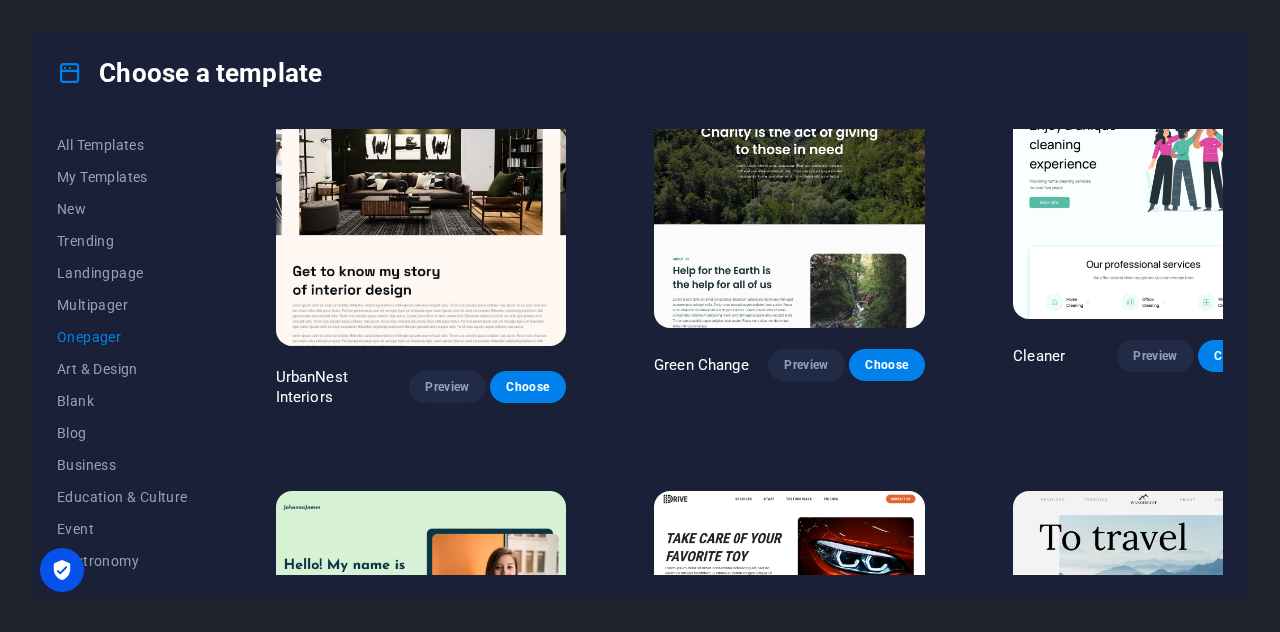 scroll, scrollTop: 1018, scrollLeft: 0, axis: vertical 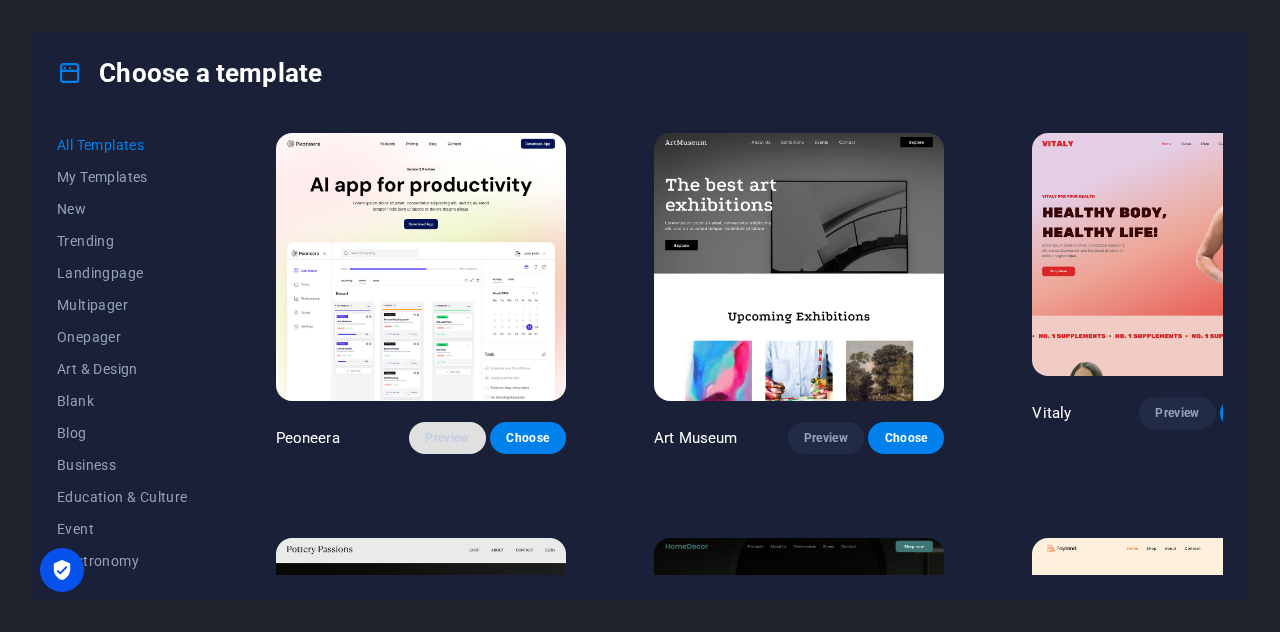 click on "Preview" at bounding box center (447, 438) 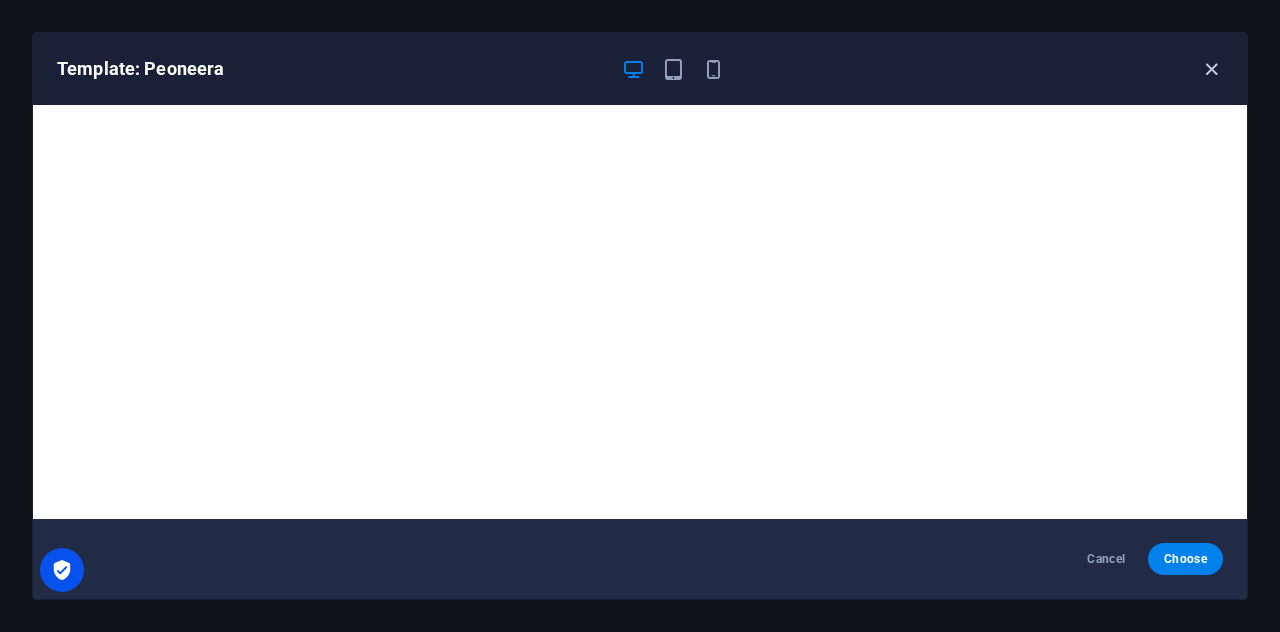 click at bounding box center [1211, 69] 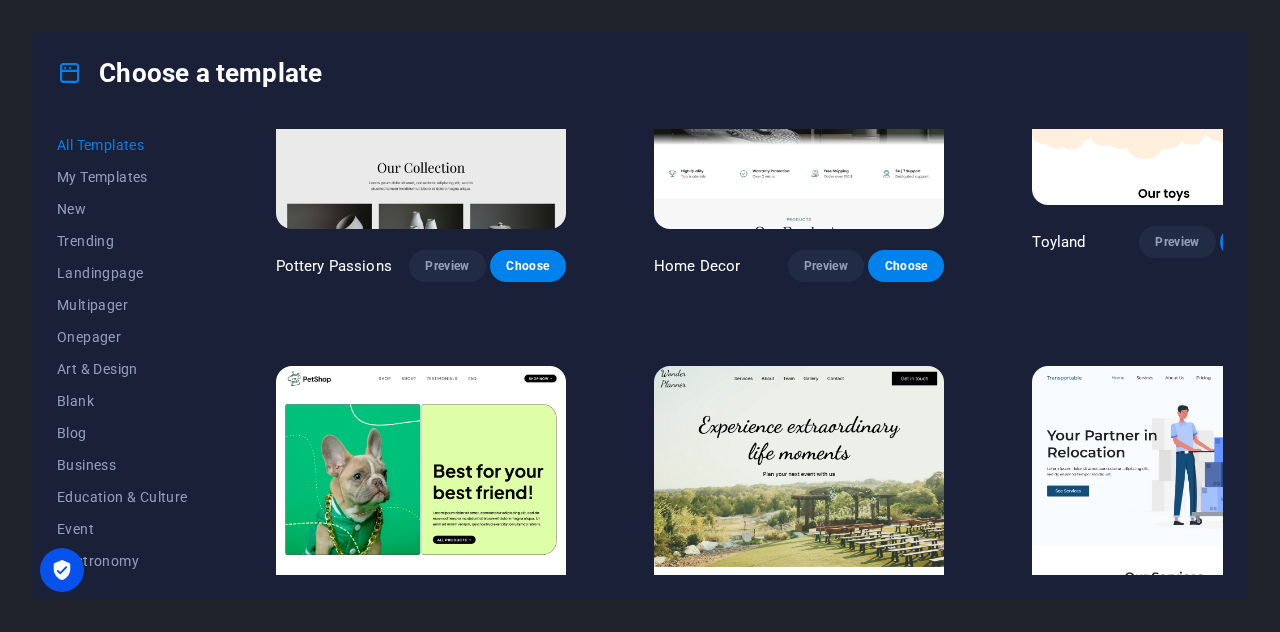 scroll, scrollTop: 577, scrollLeft: 0, axis: vertical 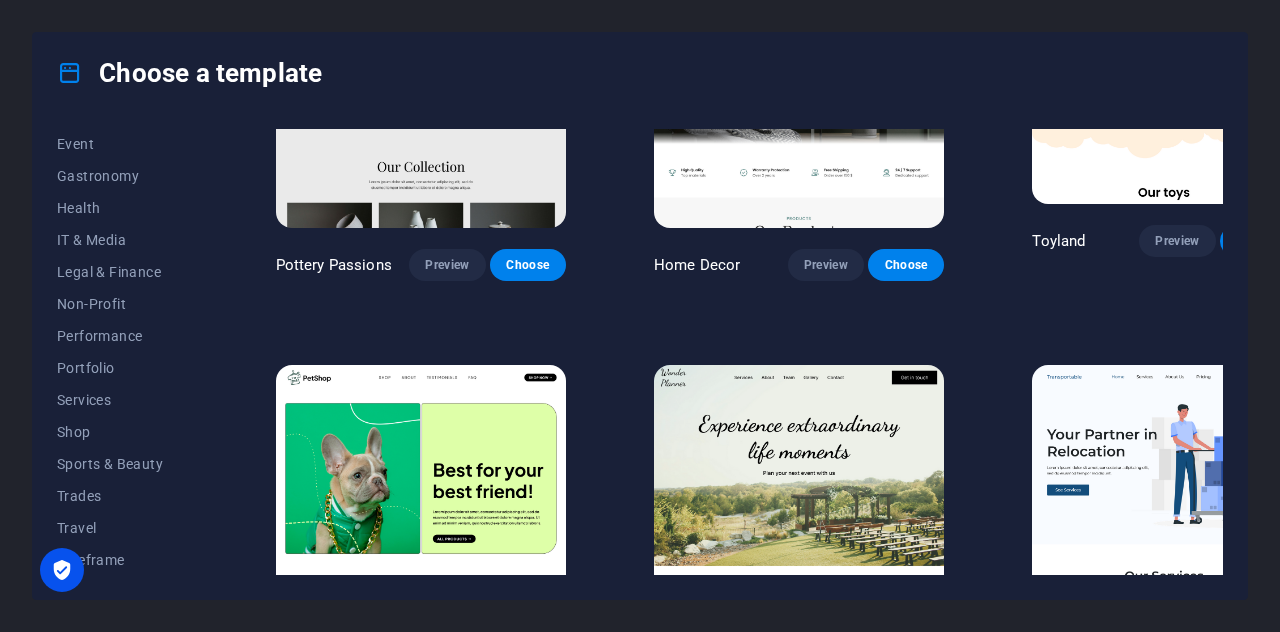 click at bounding box center (62, 570) 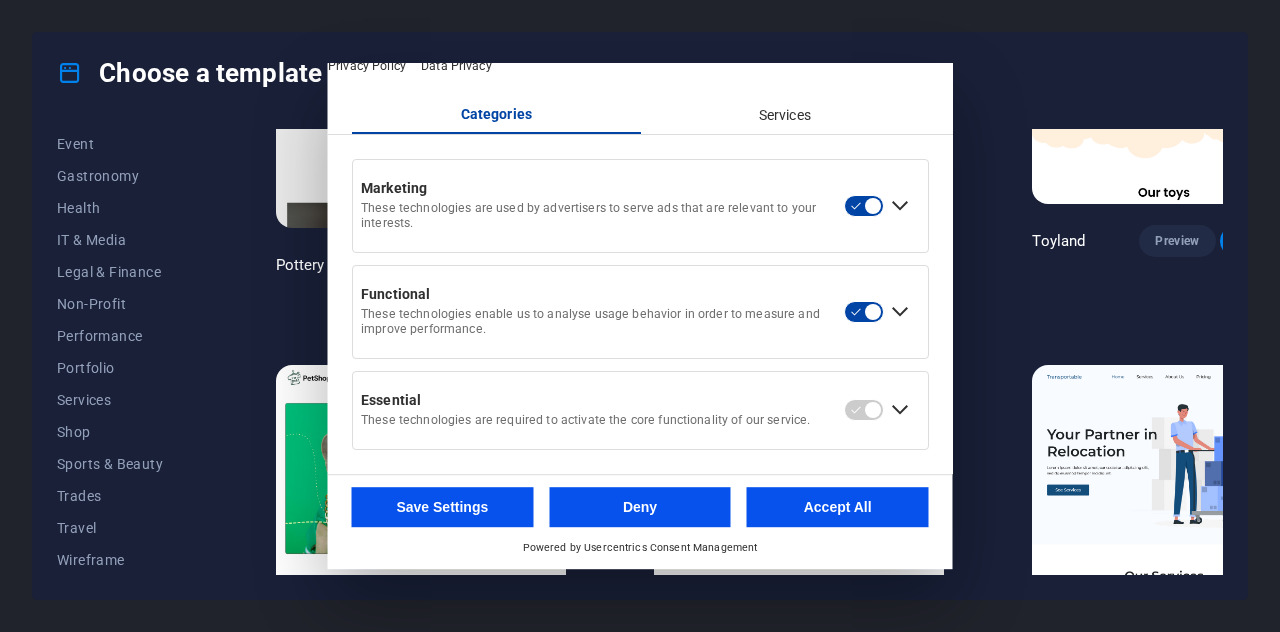 scroll, scrollTop: 0, scrollLeft: 0, axis: both 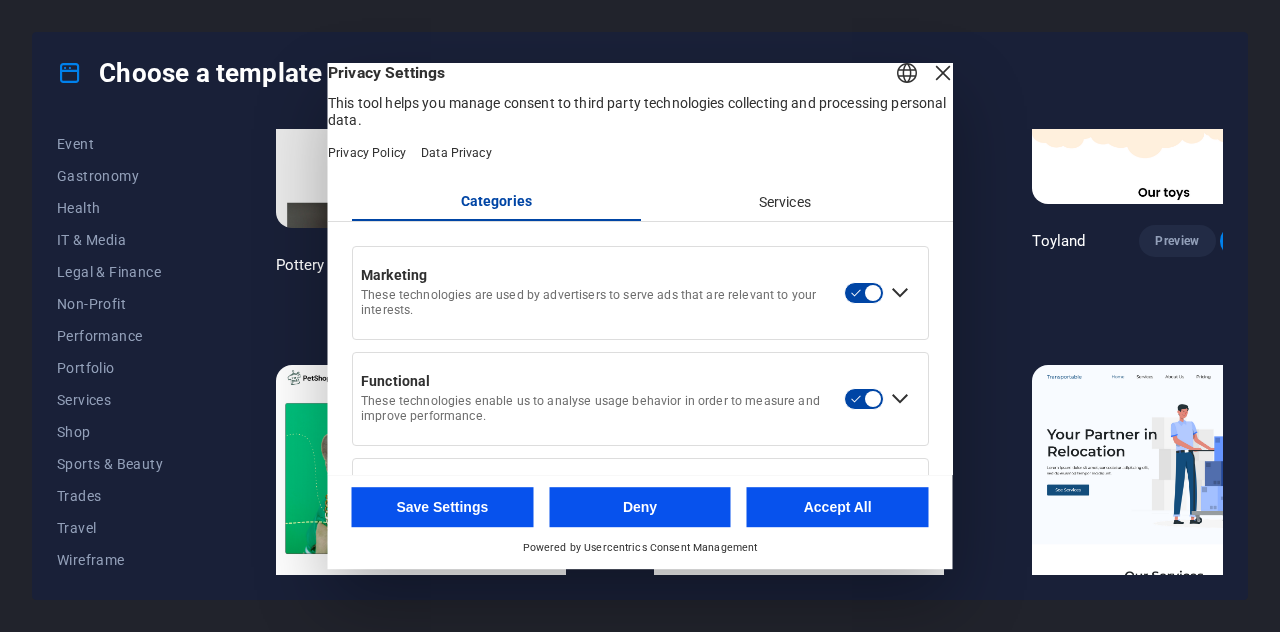click at bounding box center [943, 73] 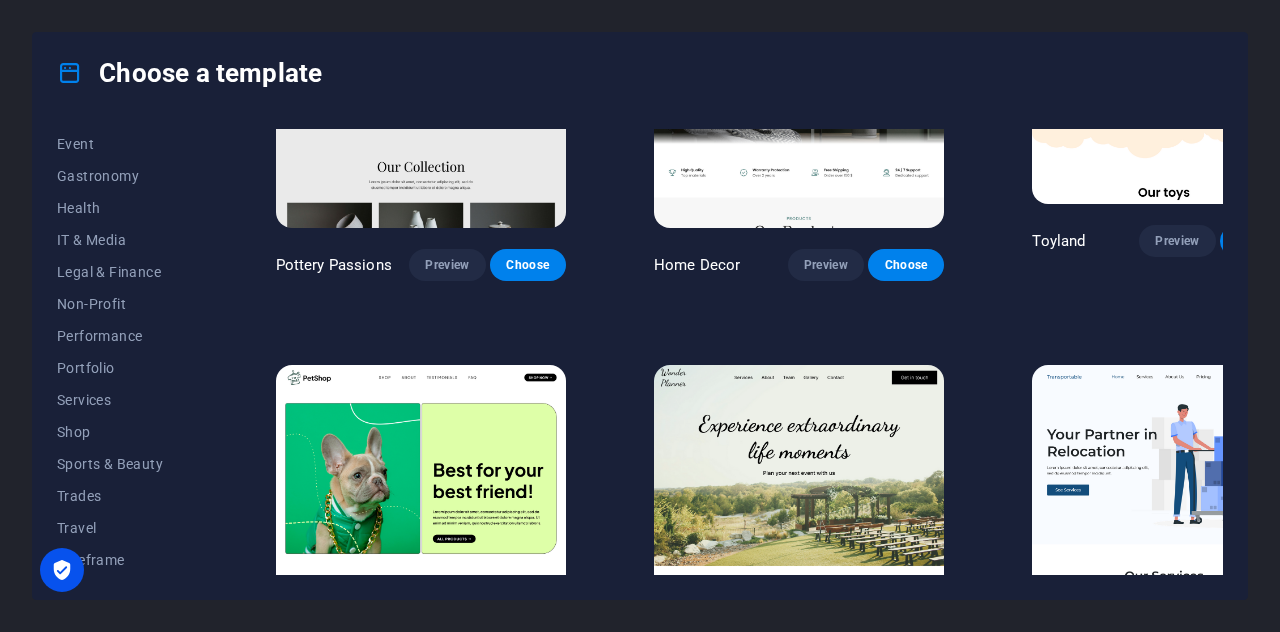 click at bounding box center (70, 73) 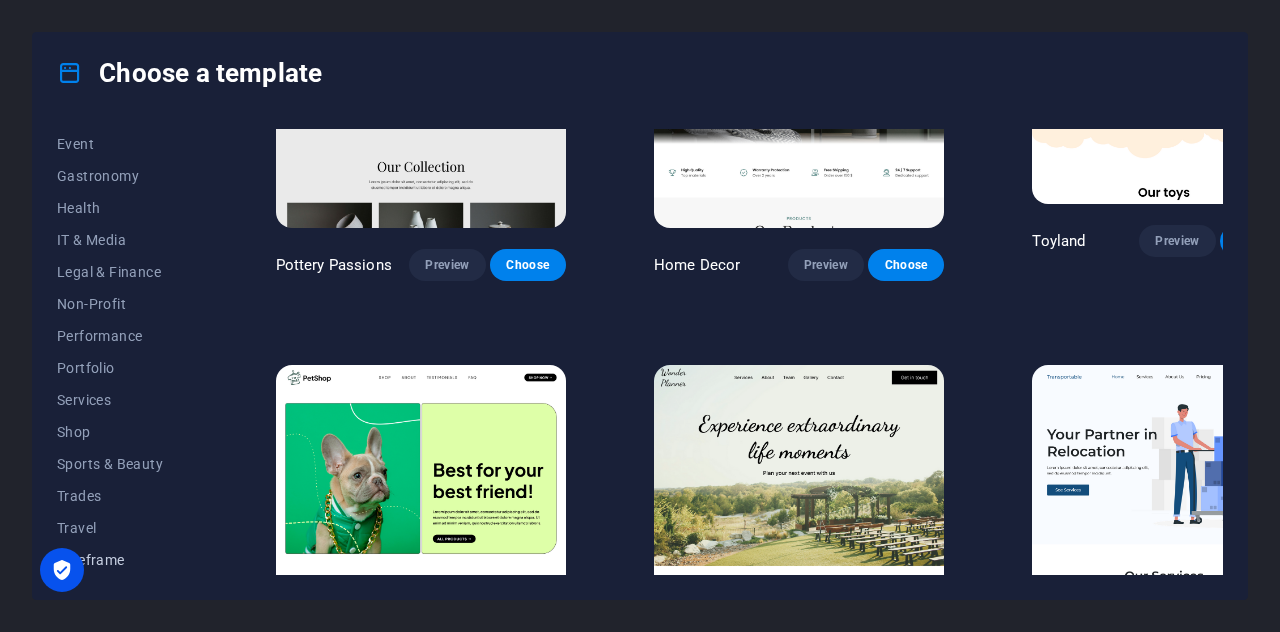 click on "Wireframe" at bounding box center (122, 560) 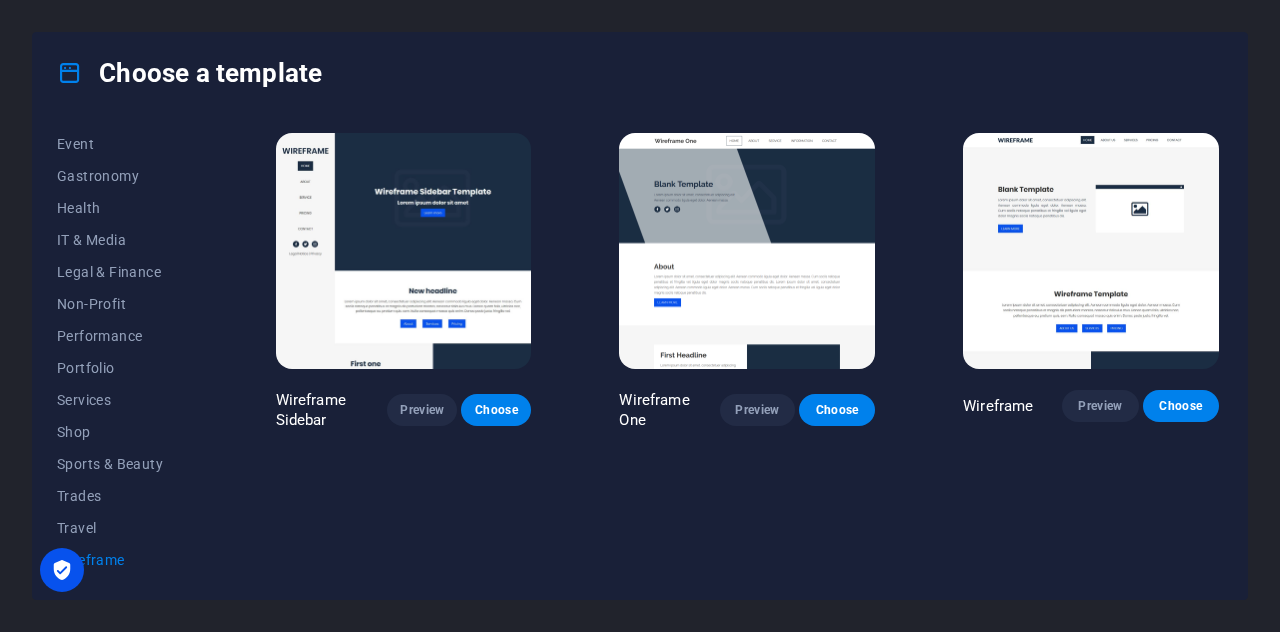 scroll, scrollTop: 0, scrollLeft: 0, axis: both 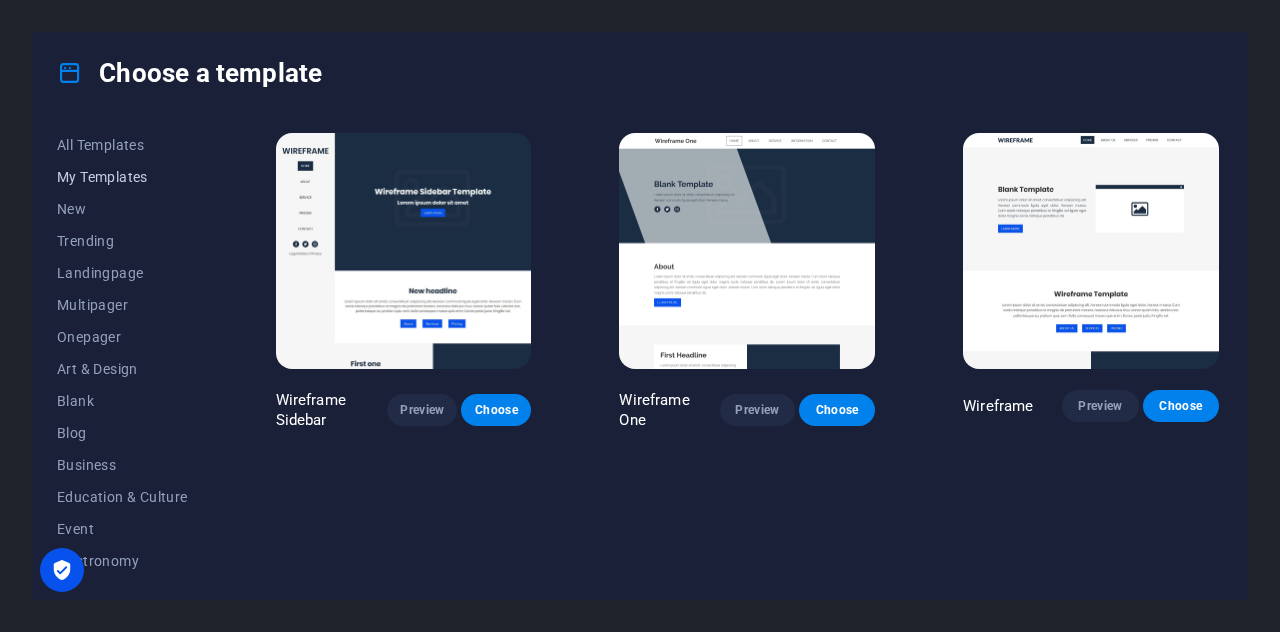 click on "My Templates" at bounding box center (122, 177) 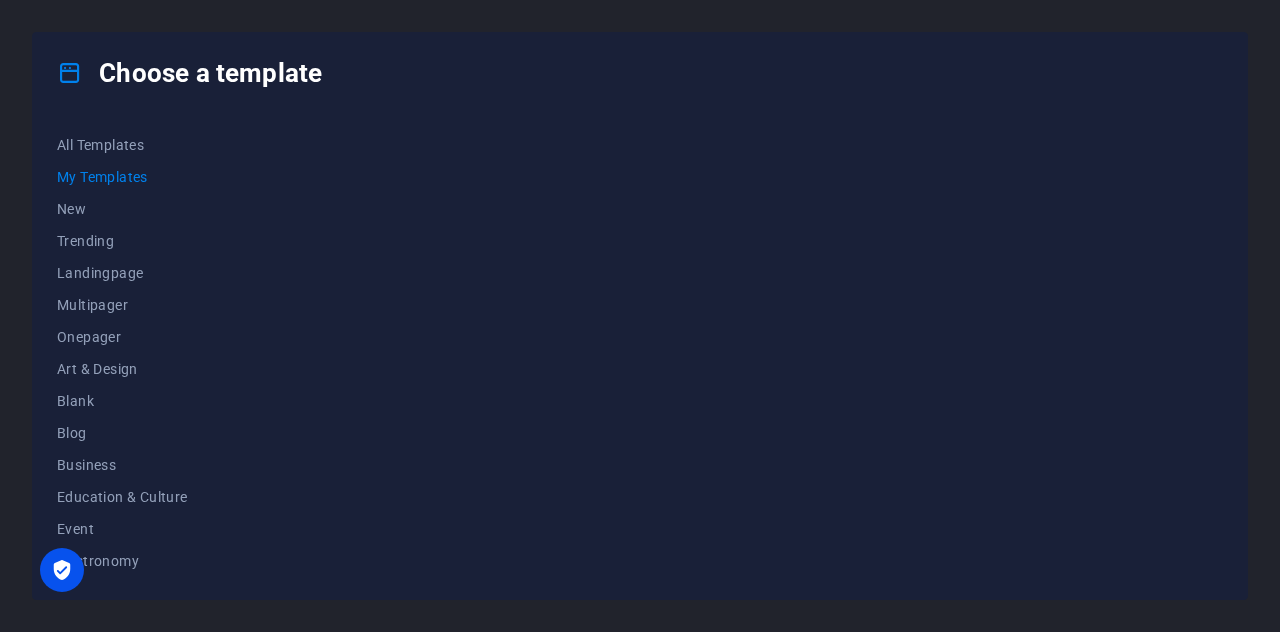 click at bounding box center [747, 352] 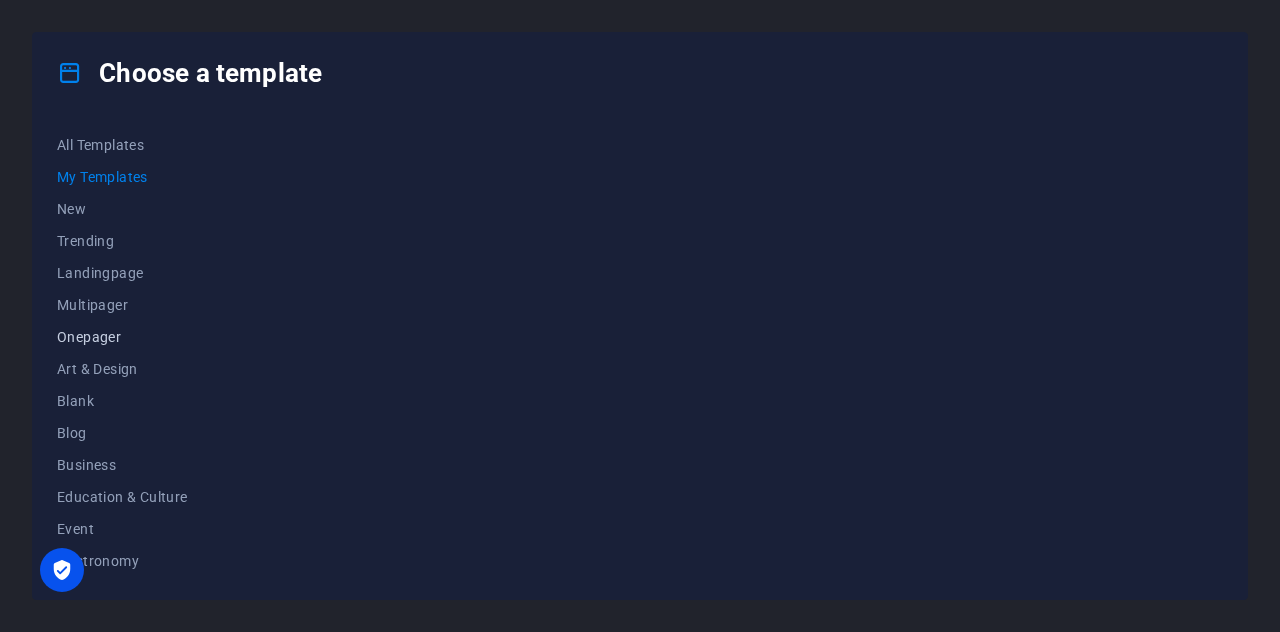 click on "Onepager" at bounding box center [122, 337] 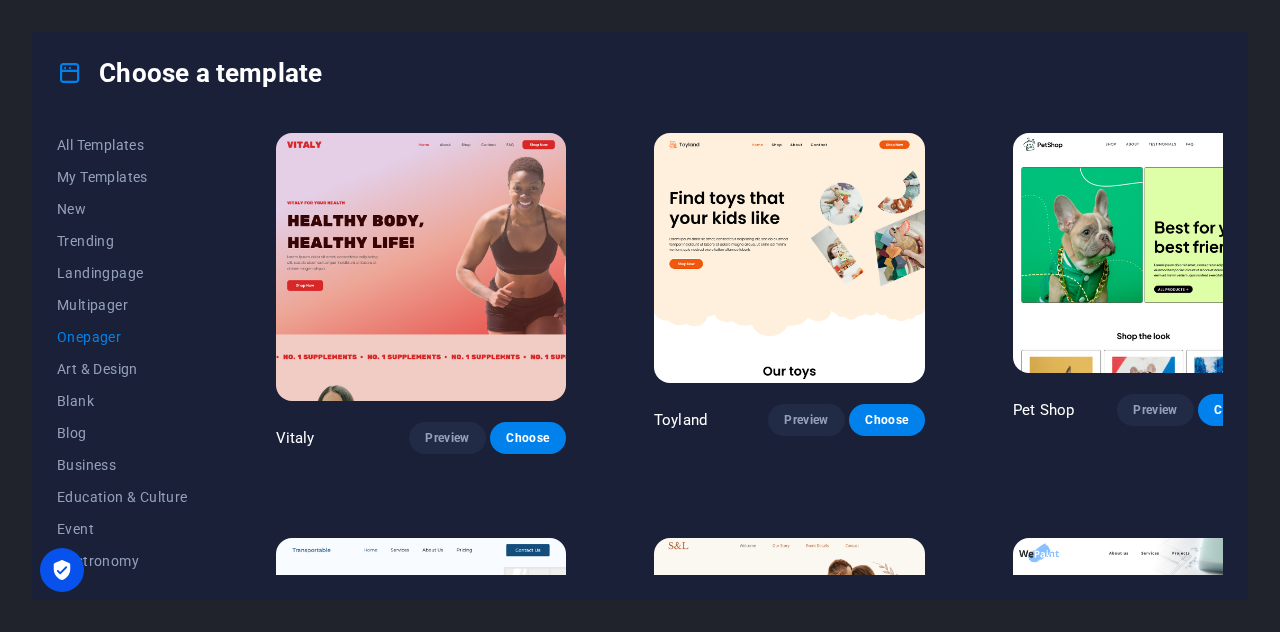 click at bounding box center [421, 267] 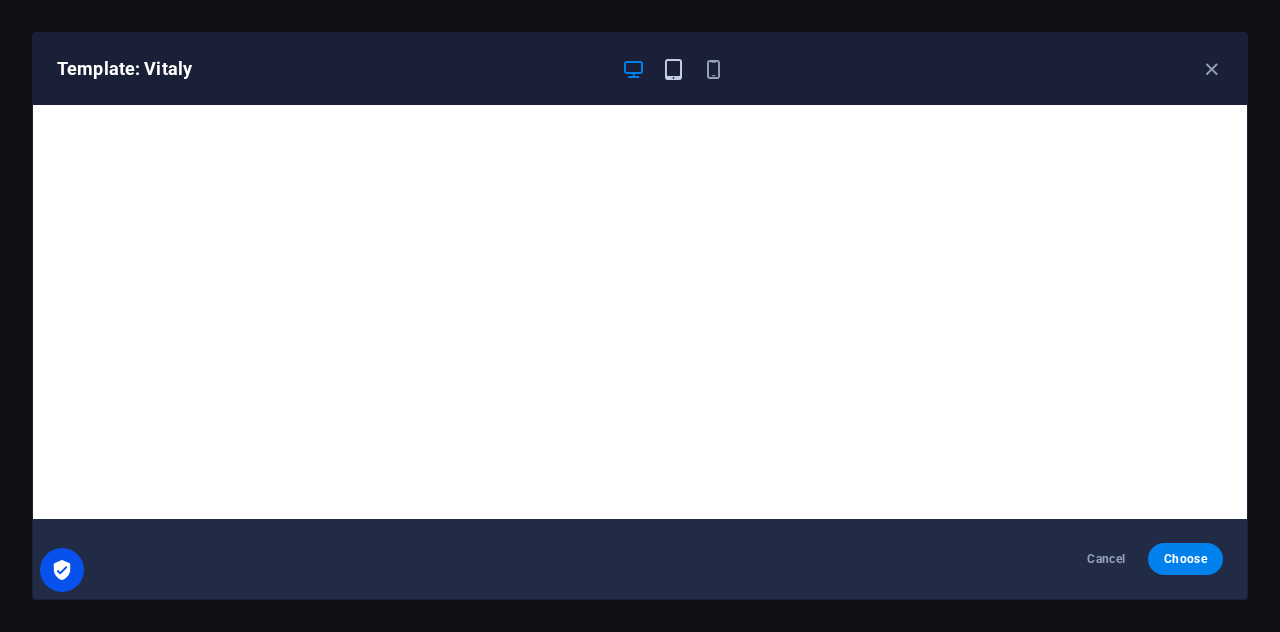 click at bounding box center (673, 69) 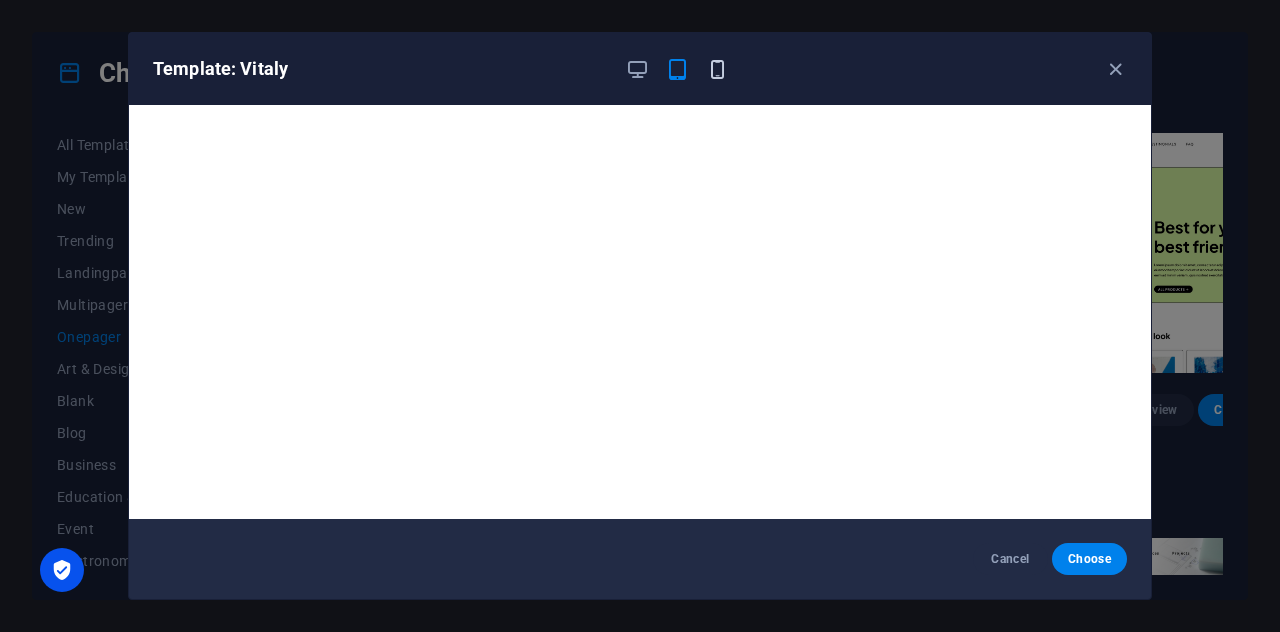 click at bounding box center [717, 69] 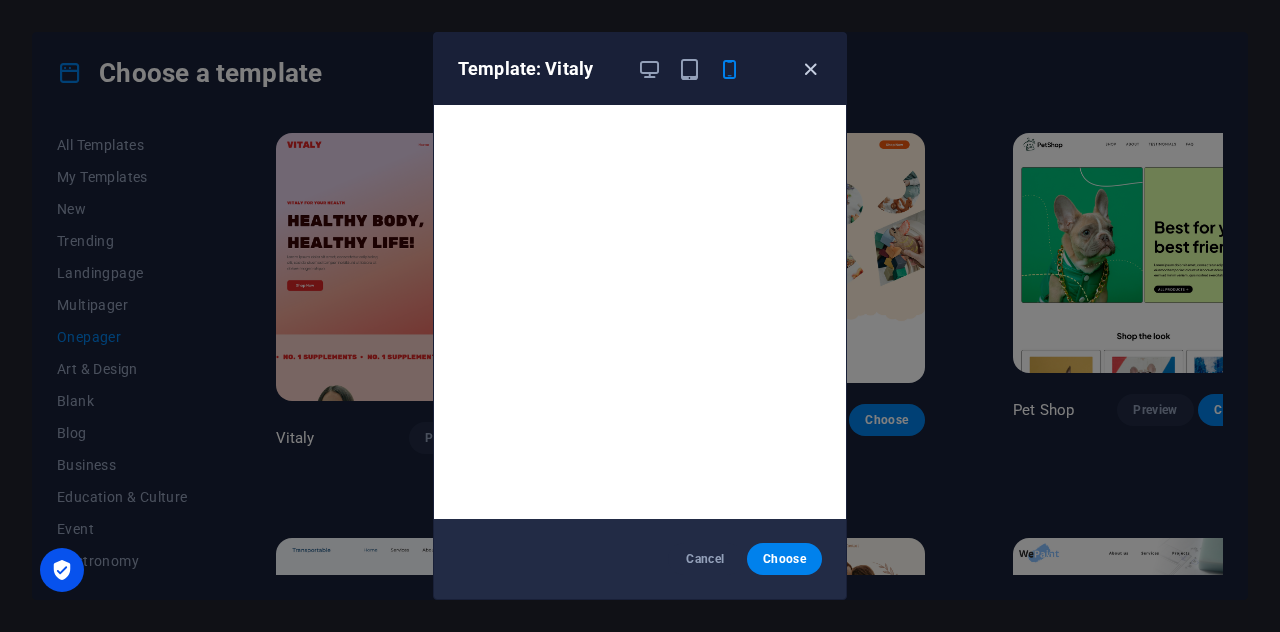 click at bounding box center [810, 69] 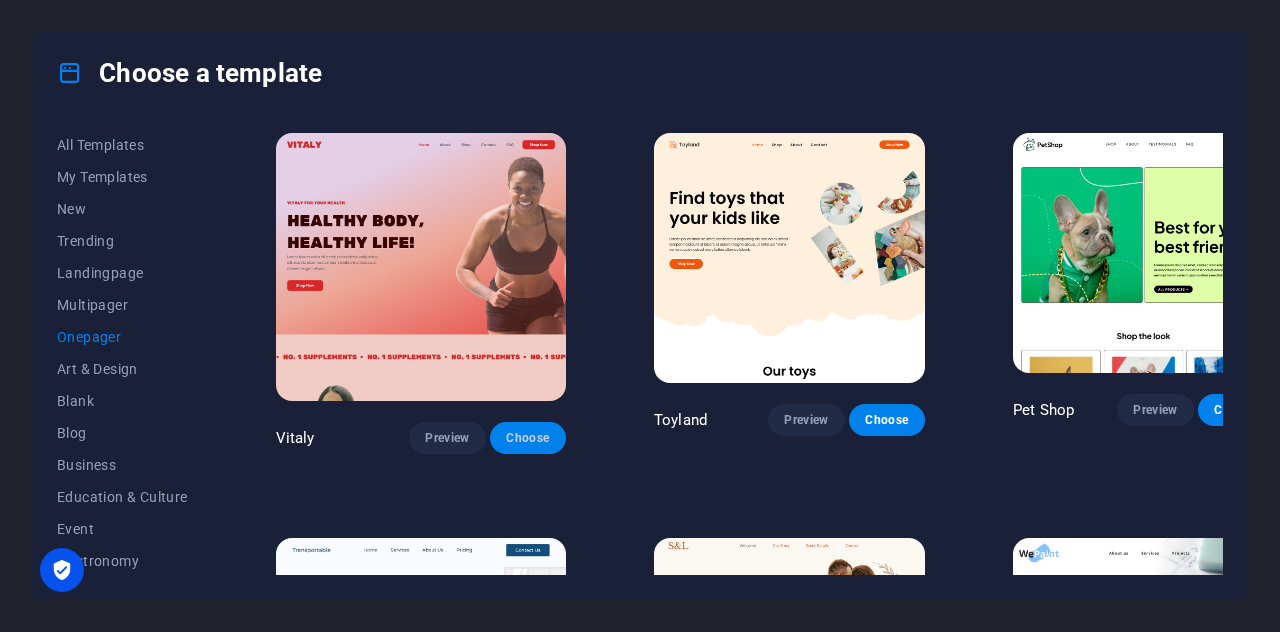 click on "Choose" at bounding box center [528, 438] 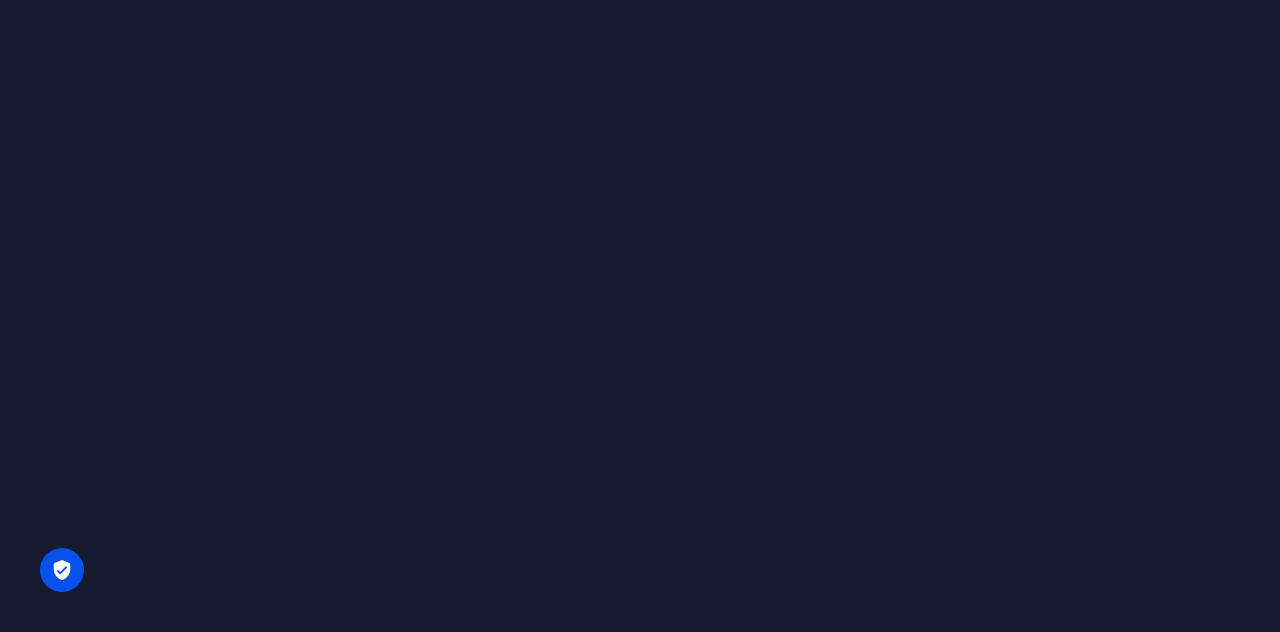 scroll, scrollTop: 0, scrollLeft: 0, axis: both 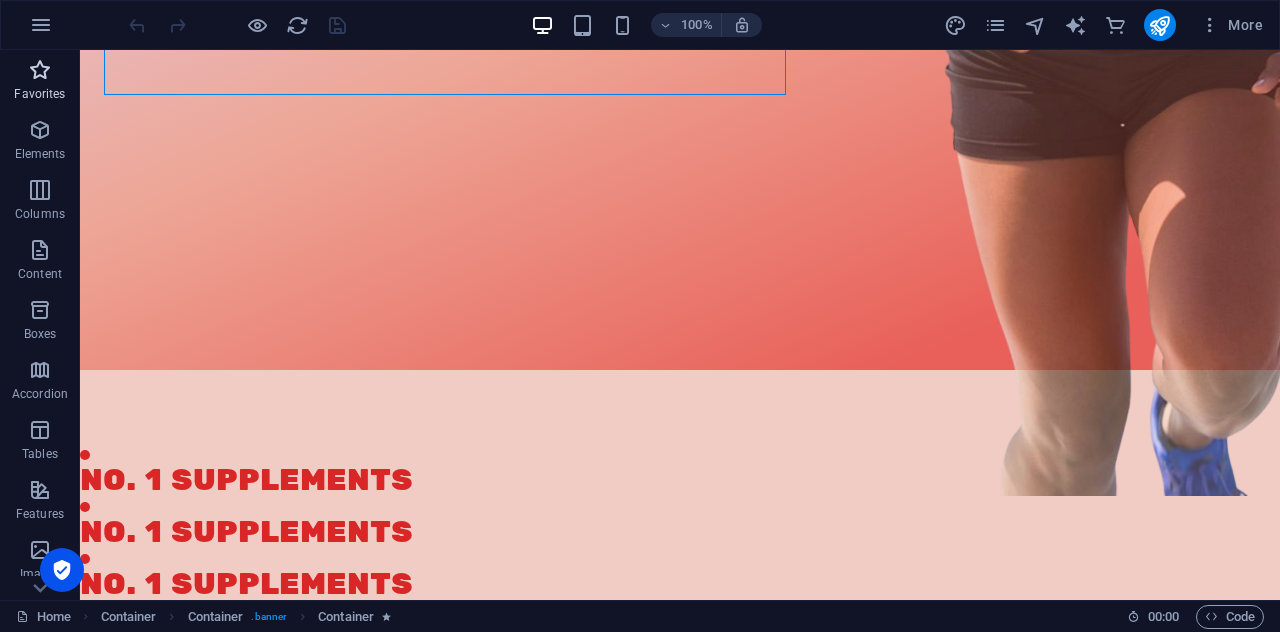 click on "Favorites" at bounding box center [40, 82] 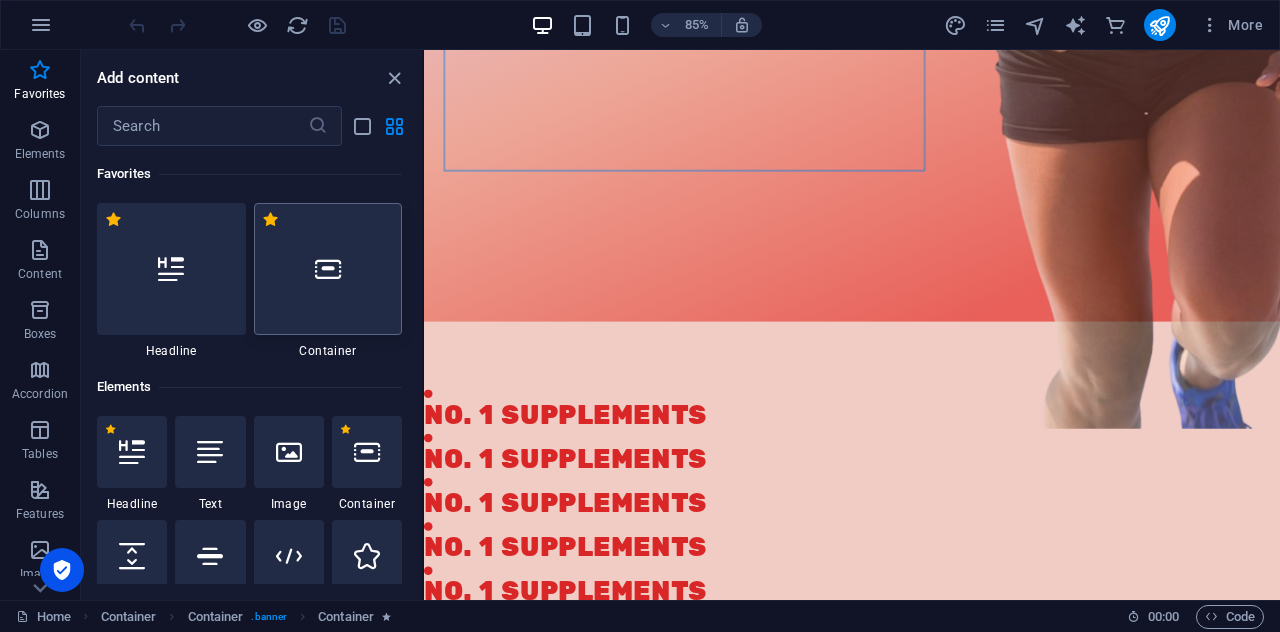 click at bounding box center (328, 269) 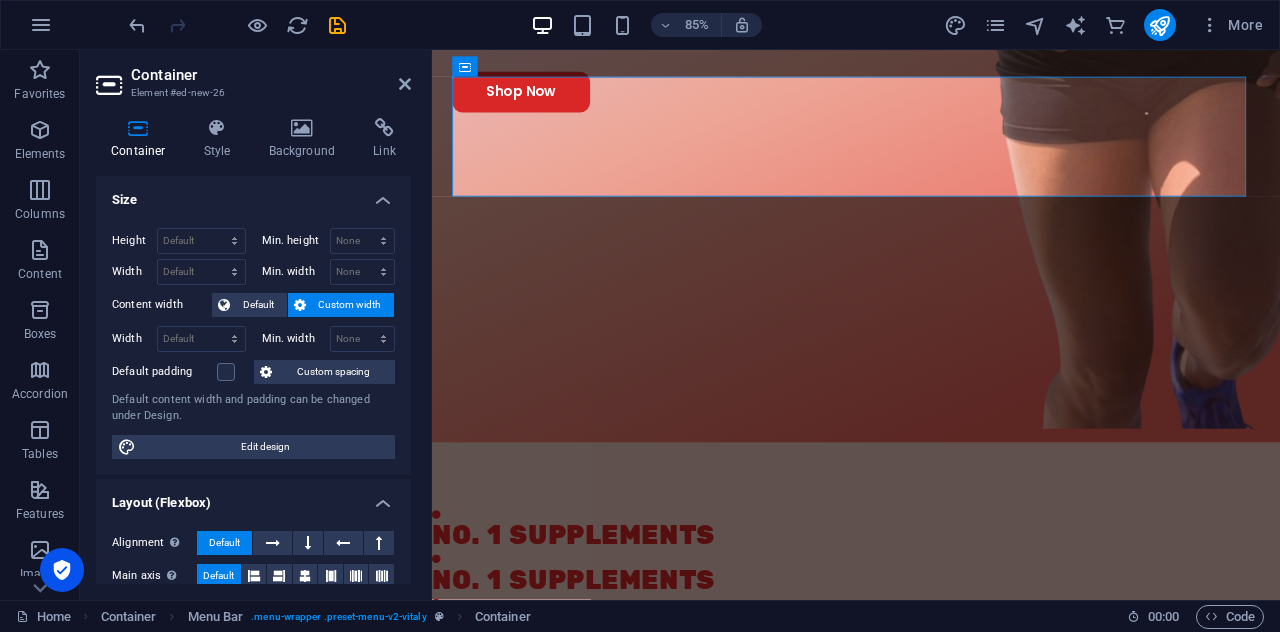 scroll, scrollTop: 0, scrollLeft: 0, axis: both 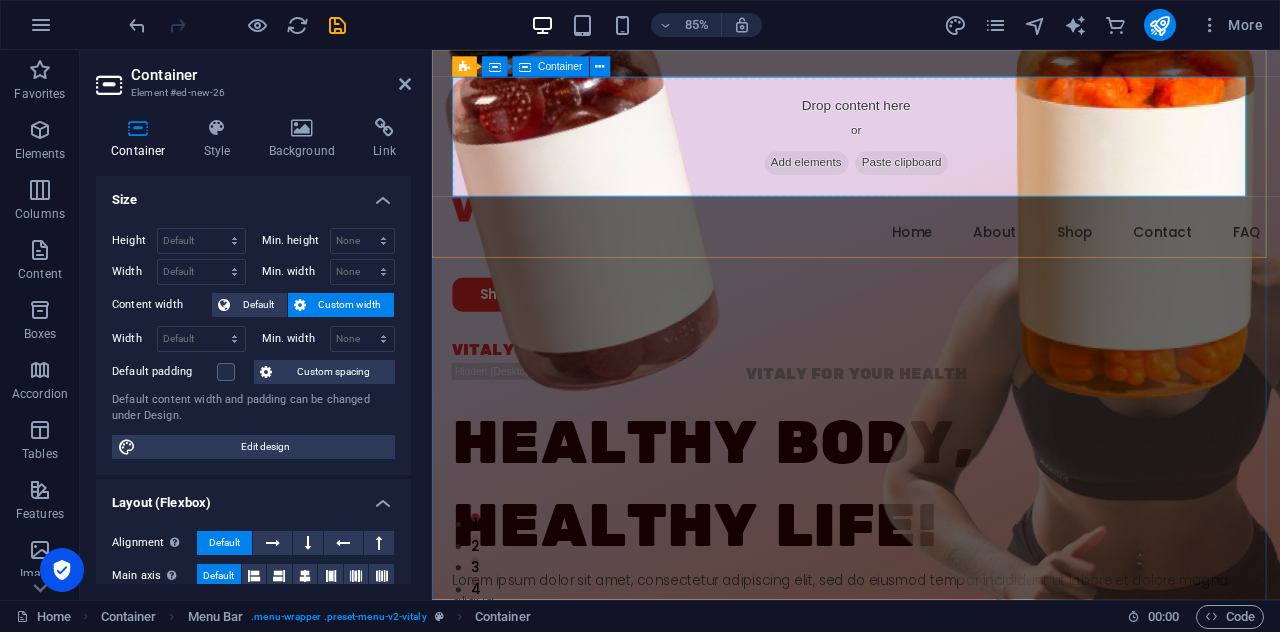 click on "Drop content here or  Add elements  Paste clipboard" at bounding box center [931, 153] 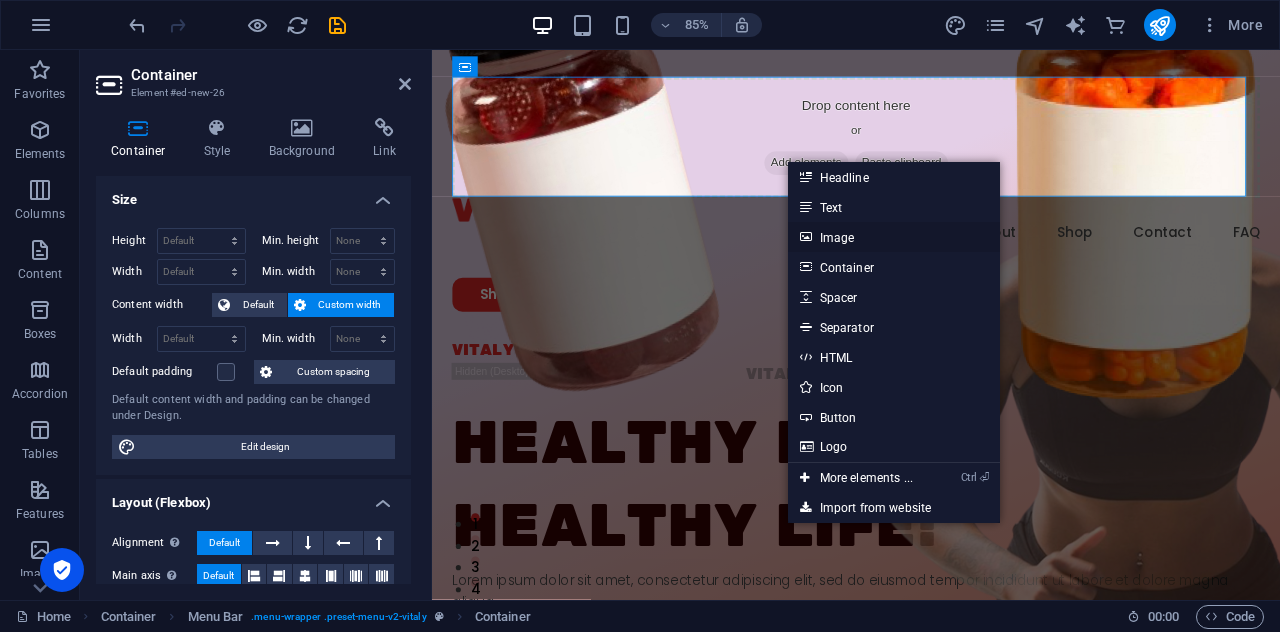 click on "Image" at bounding box center (894, 237) 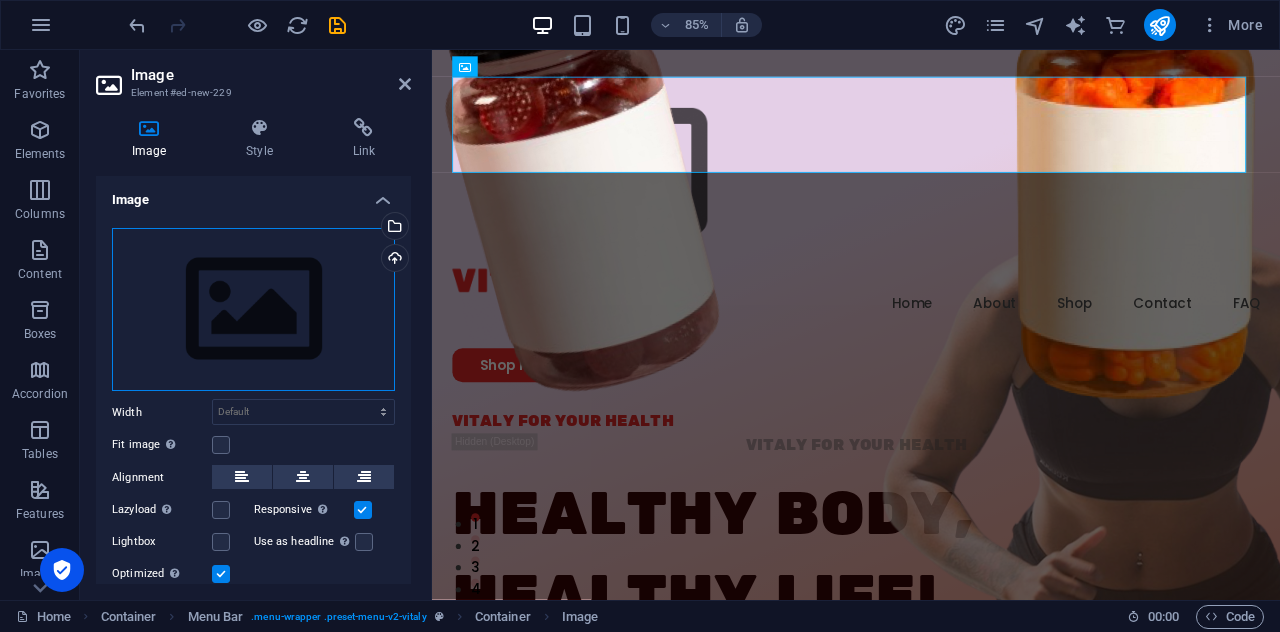 click on "Drag files here, click to choose files or select files from Files or our free stock photos & videos" at bounding box center [253, 310] 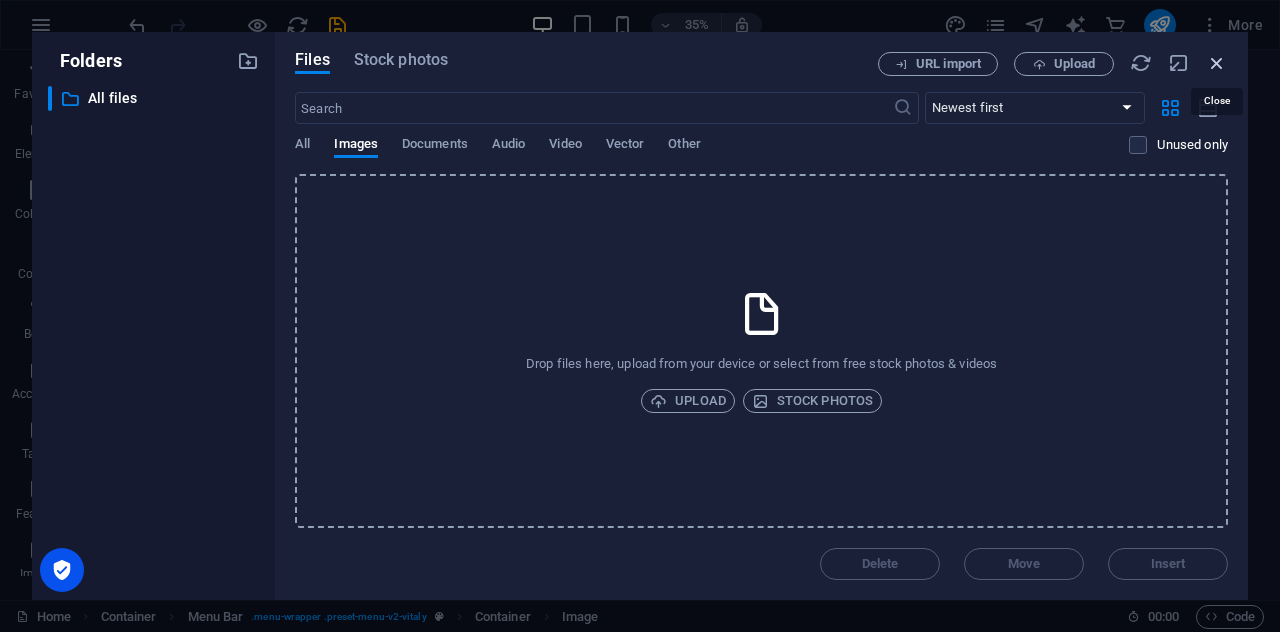 click at bounding box center [1217, 63] 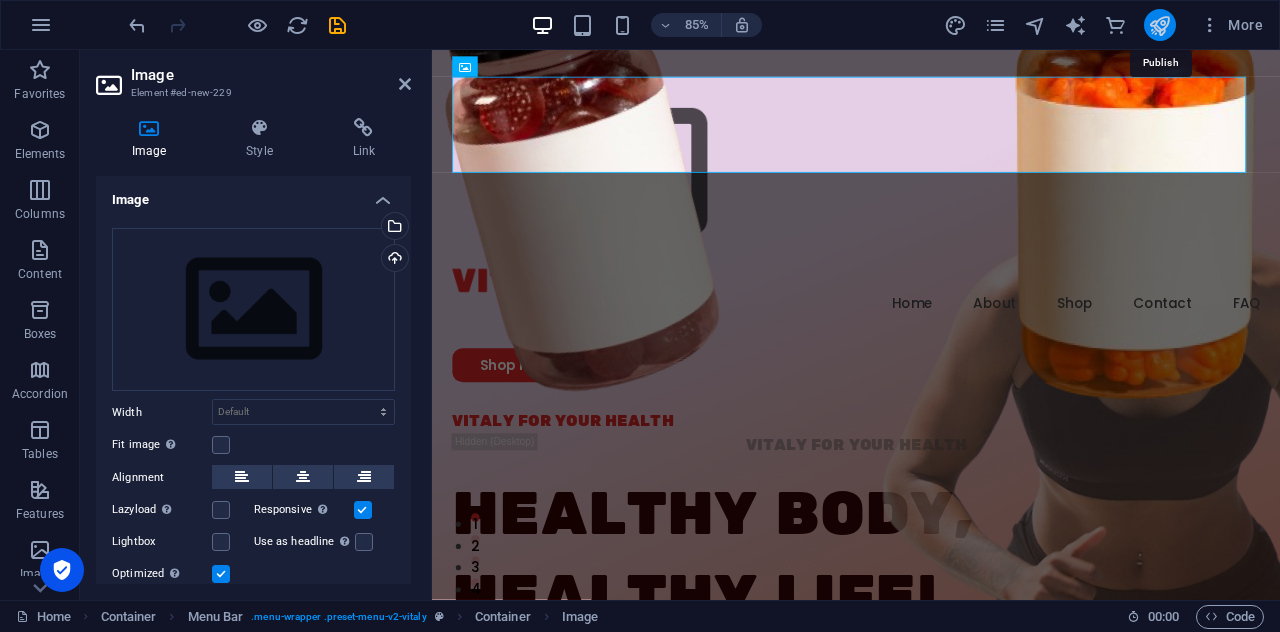 click at bounding box center (1159, 25) 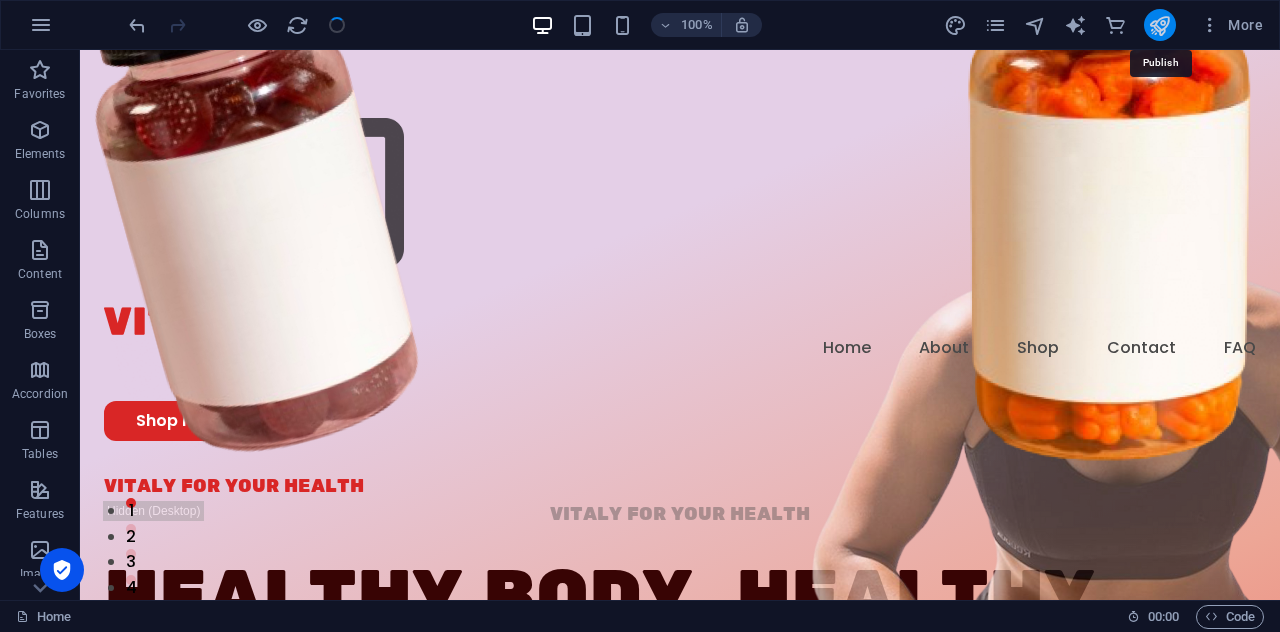 click at bounding box center (1159, 25) 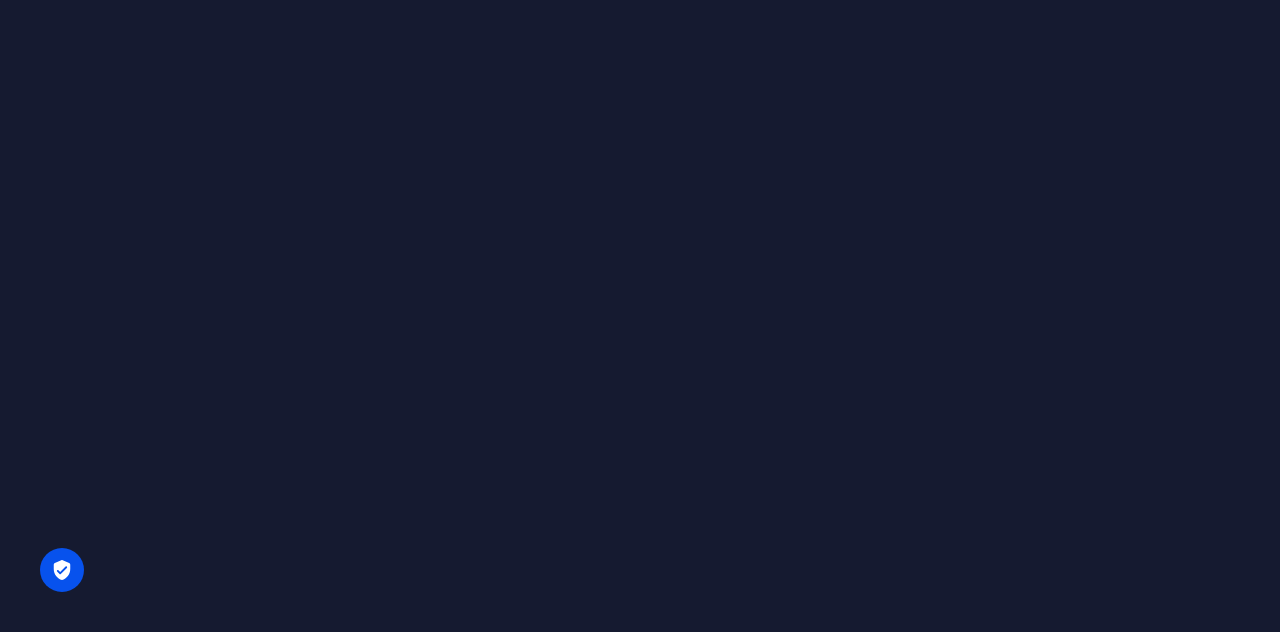 scroll, scrollTop: 0, scrollLeft: 0, axis: both 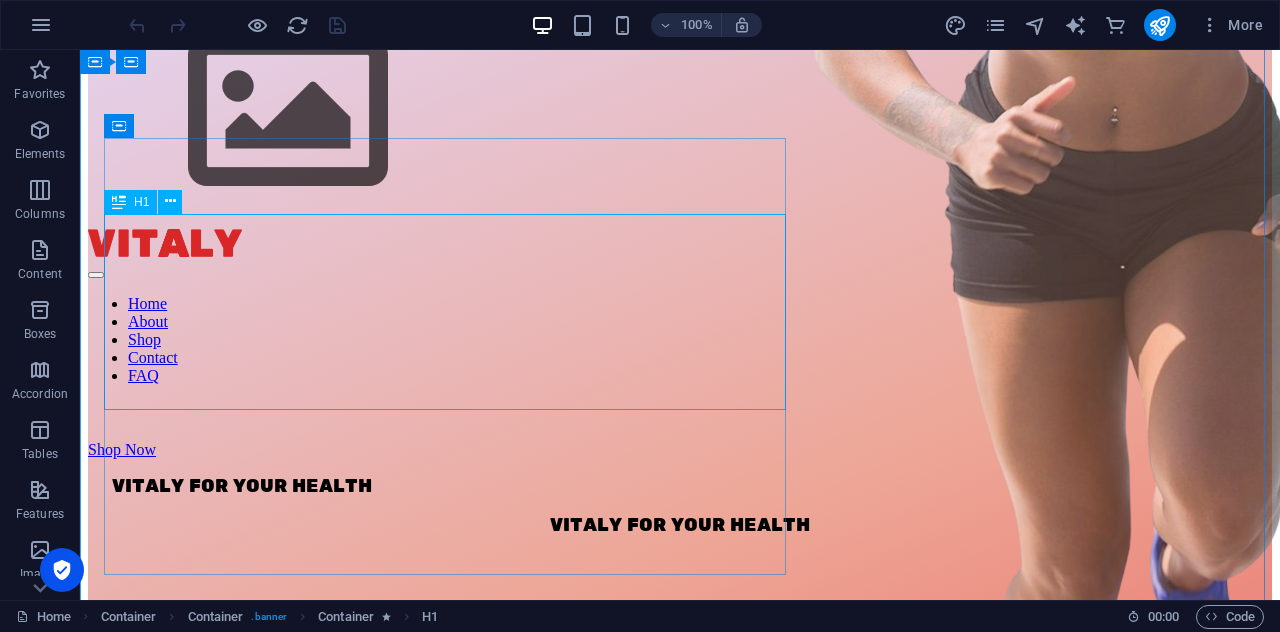 click on "Healthy Body, Healthy life!" at bounding box center (680, 611) 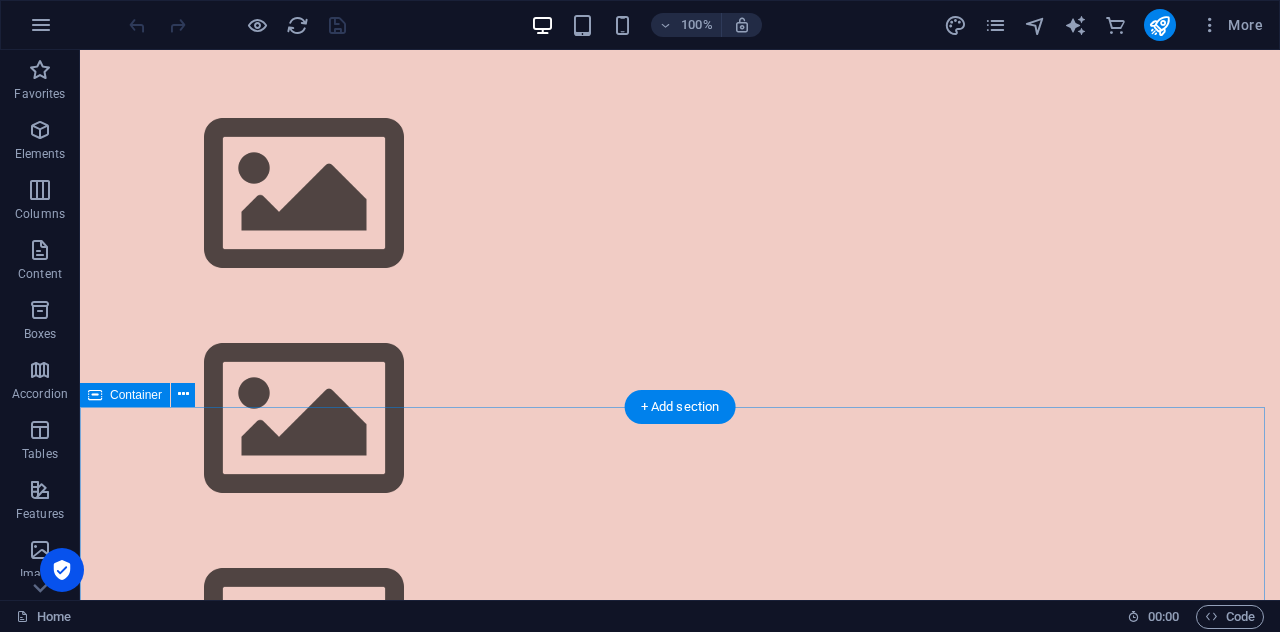 scroll, scrollTop: 2596, scrollLeft: 0, axis: vertical 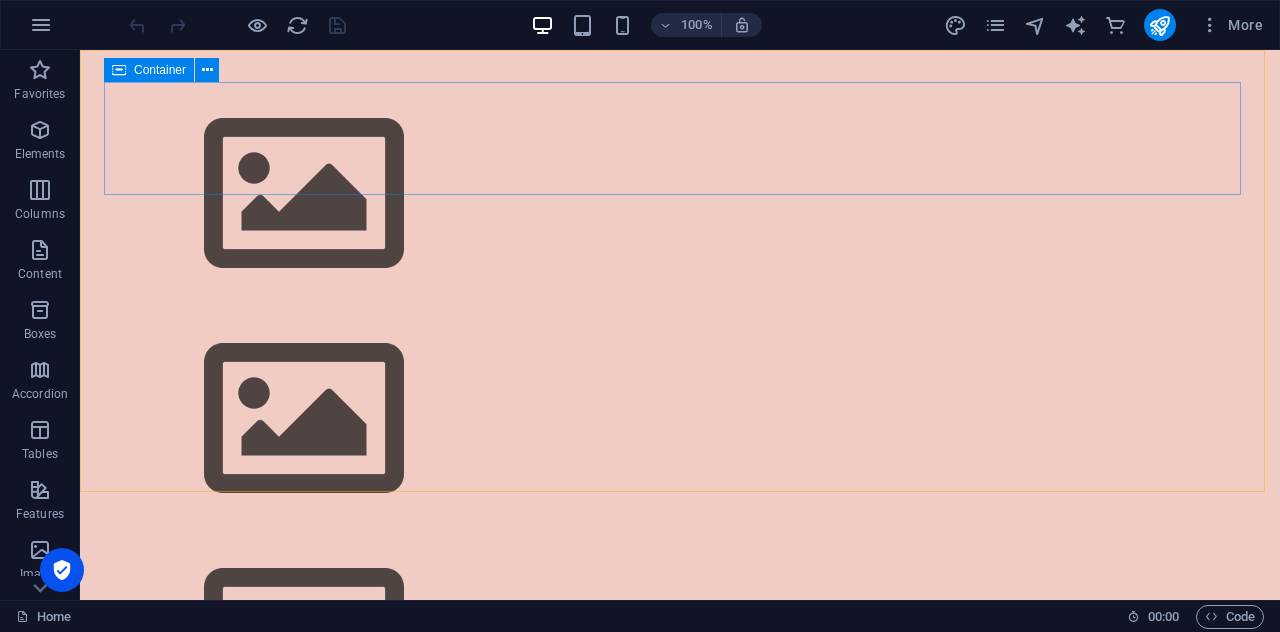 click at bounding box center (680, 194) 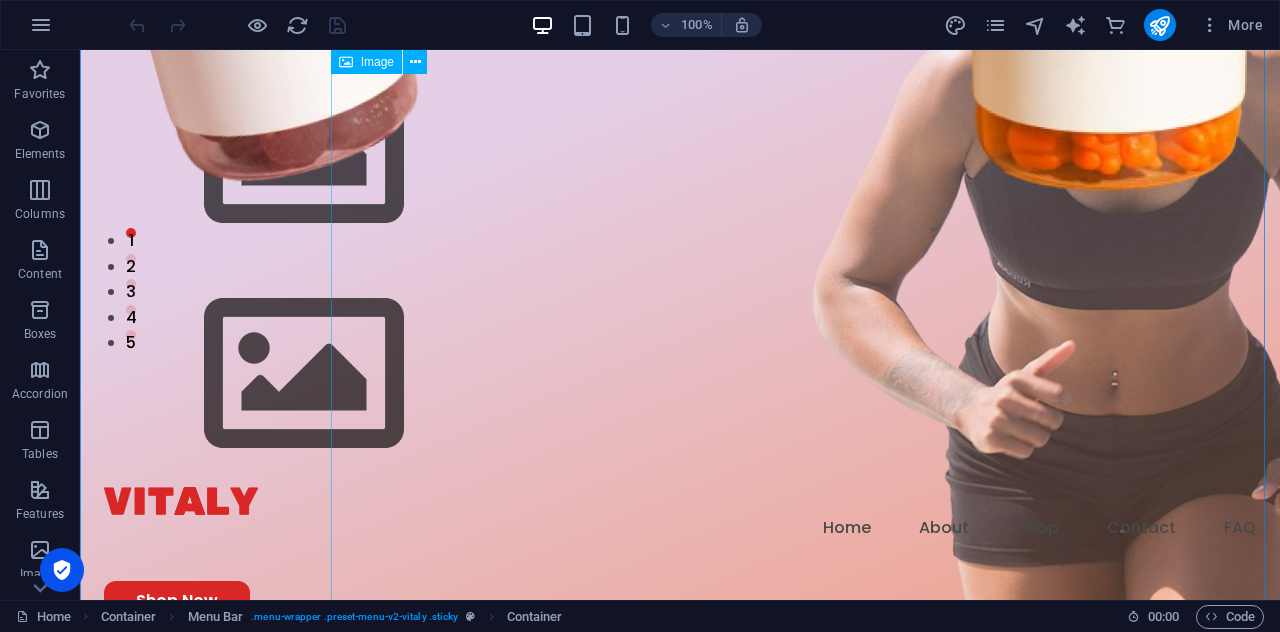 scroll, scrollTop: 0, scrollLeft: 0, axis: both 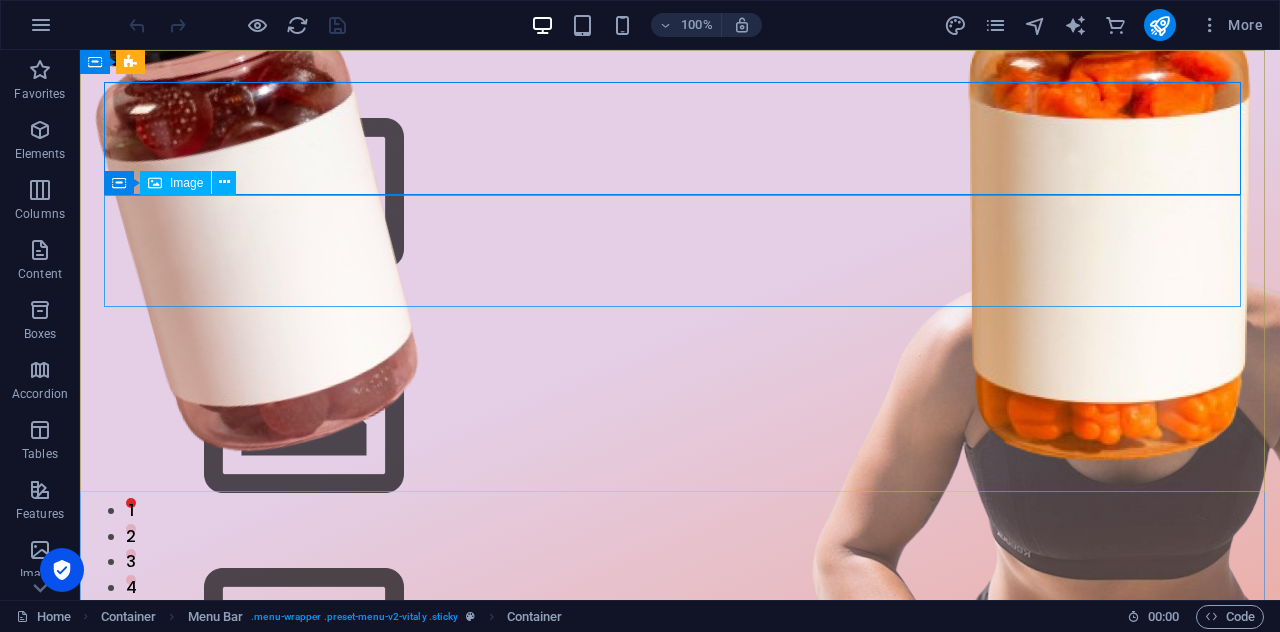 click on "Image" at bounding box center [186, 183] 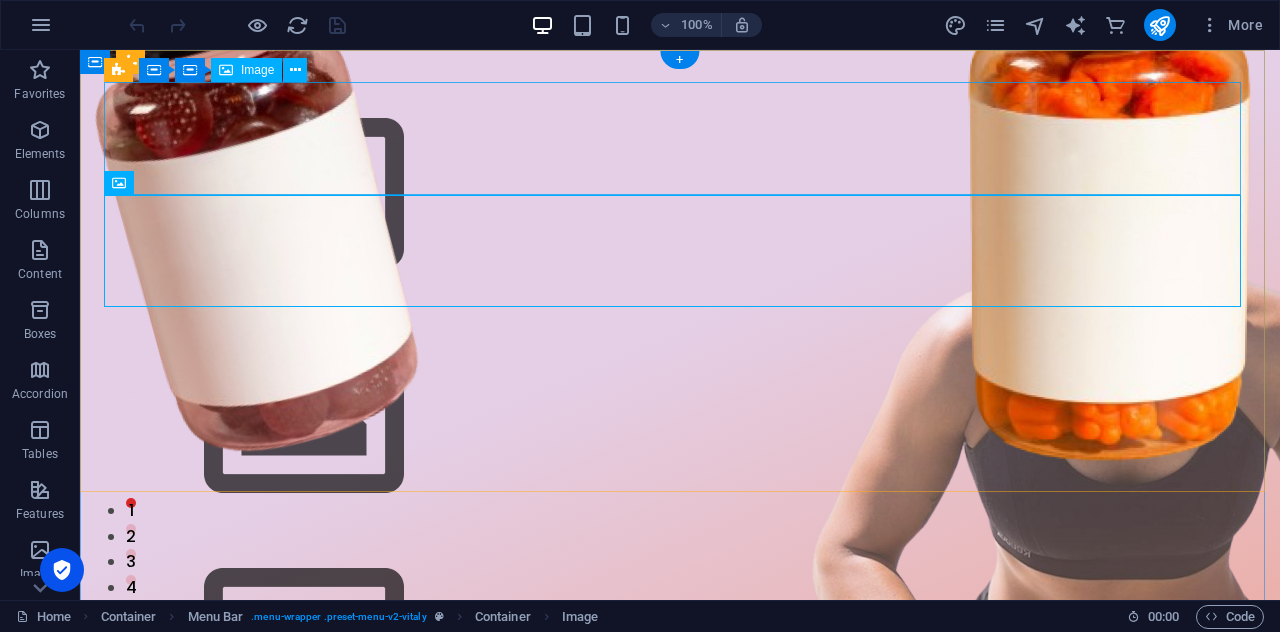 click at bounding box center [680, 194] 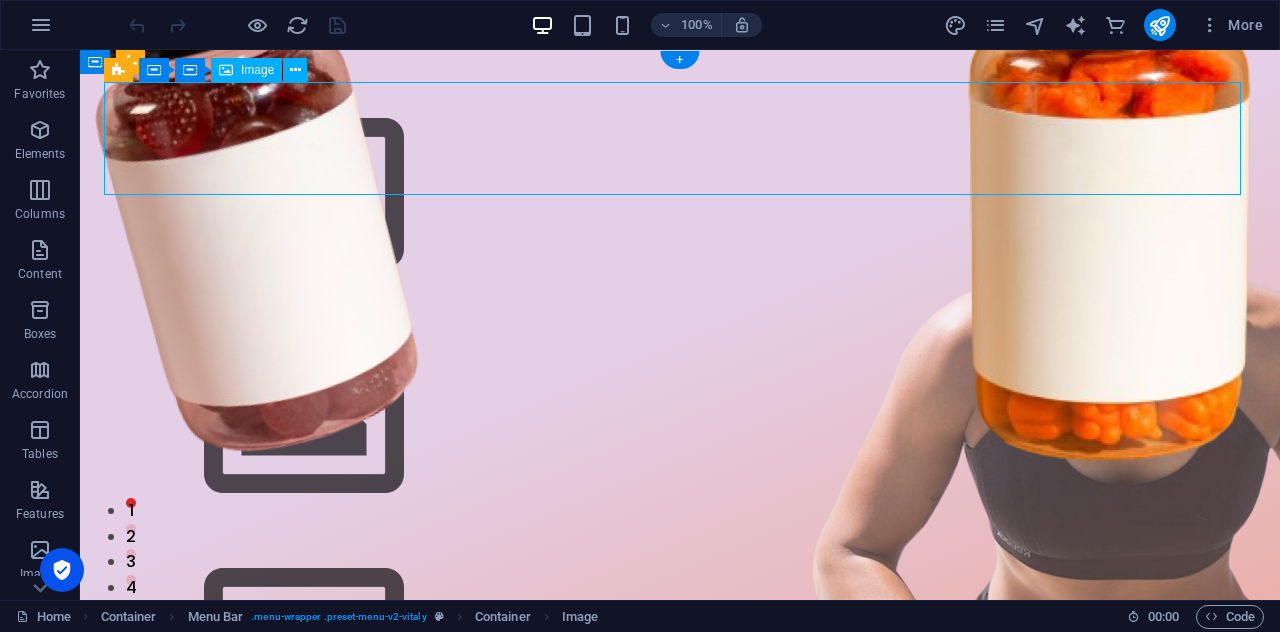 click at bounding box center (680, 194) 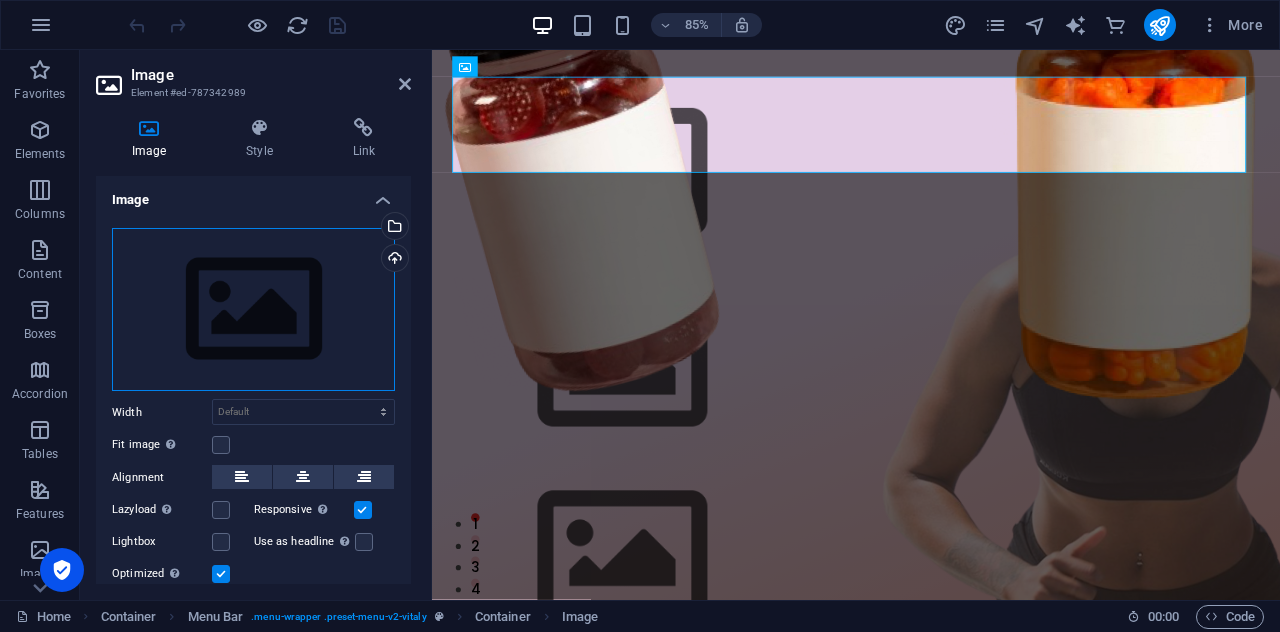 click on "Drag files here, click to choose files or select files from Files or our free stock photos & videos" at bounding box center (253, 310) 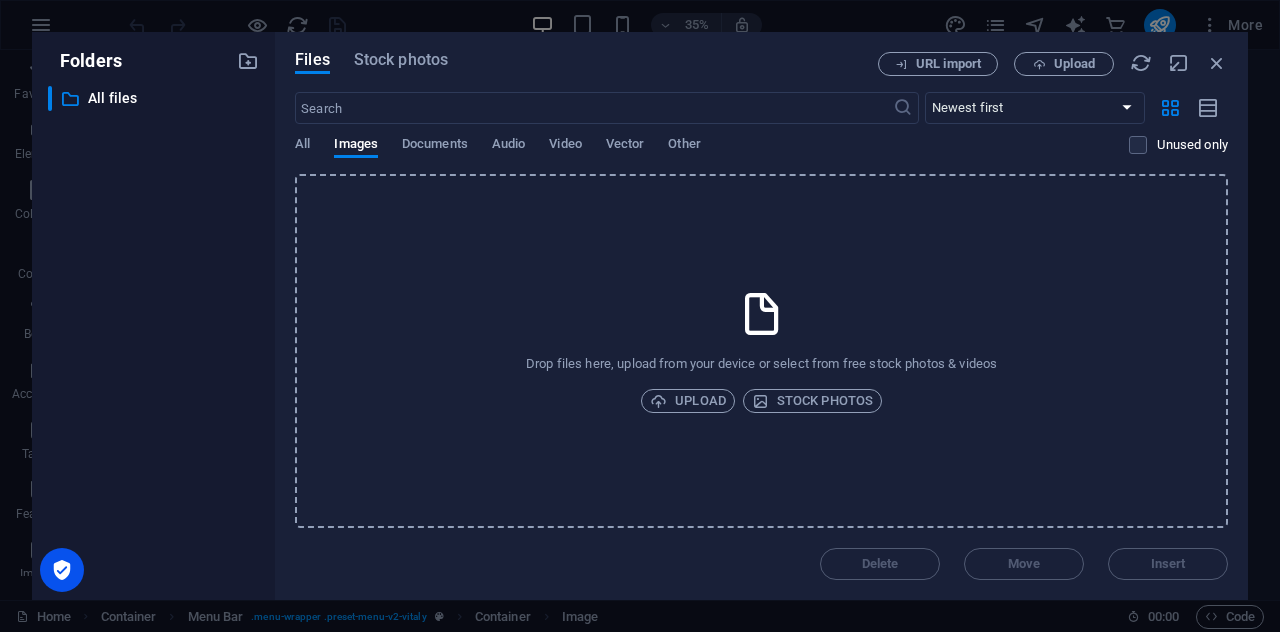 click on "Files Stock photos URL import Upload ​ Newest first Oldest first Name (A-Z) Name (Z-A) Size (0-9) Size (9-0) Resolution (0-9) Resolution (9-0) All Images Documents Audio Video Vector Other Unused only Drop files here, upload from your device or select from free stock photos & videos Upload Stock photos Delete Move Insert" at bounding box center [761, 316] 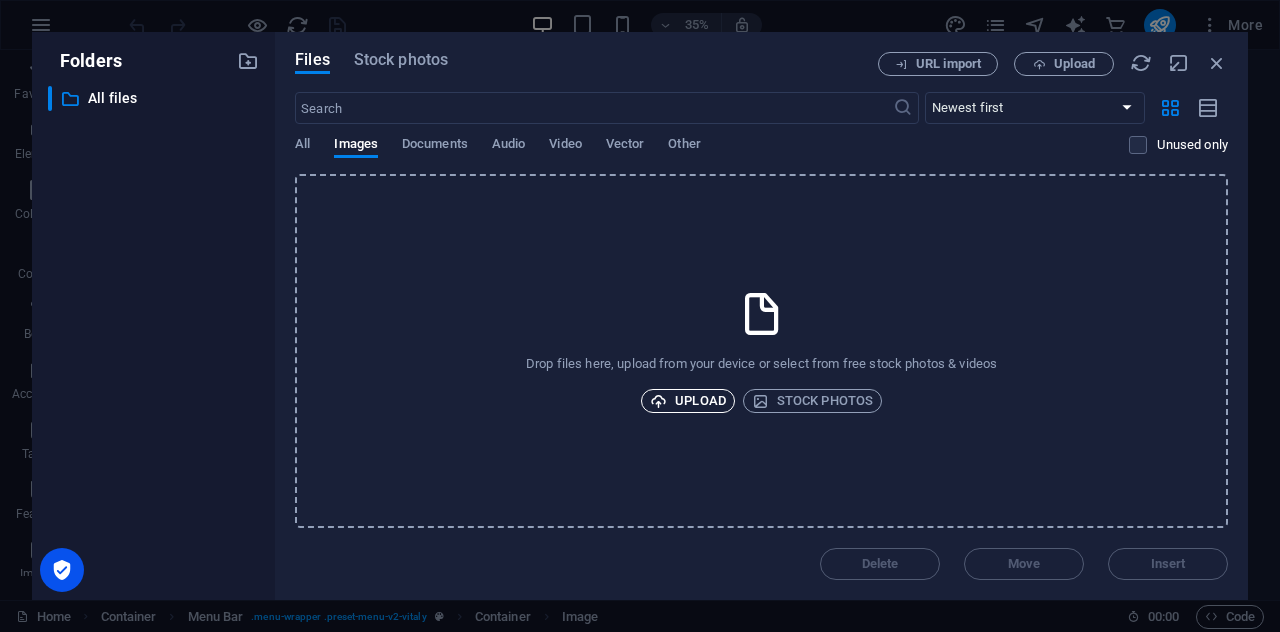 click on "Upload" at bounding box center [688, 401] 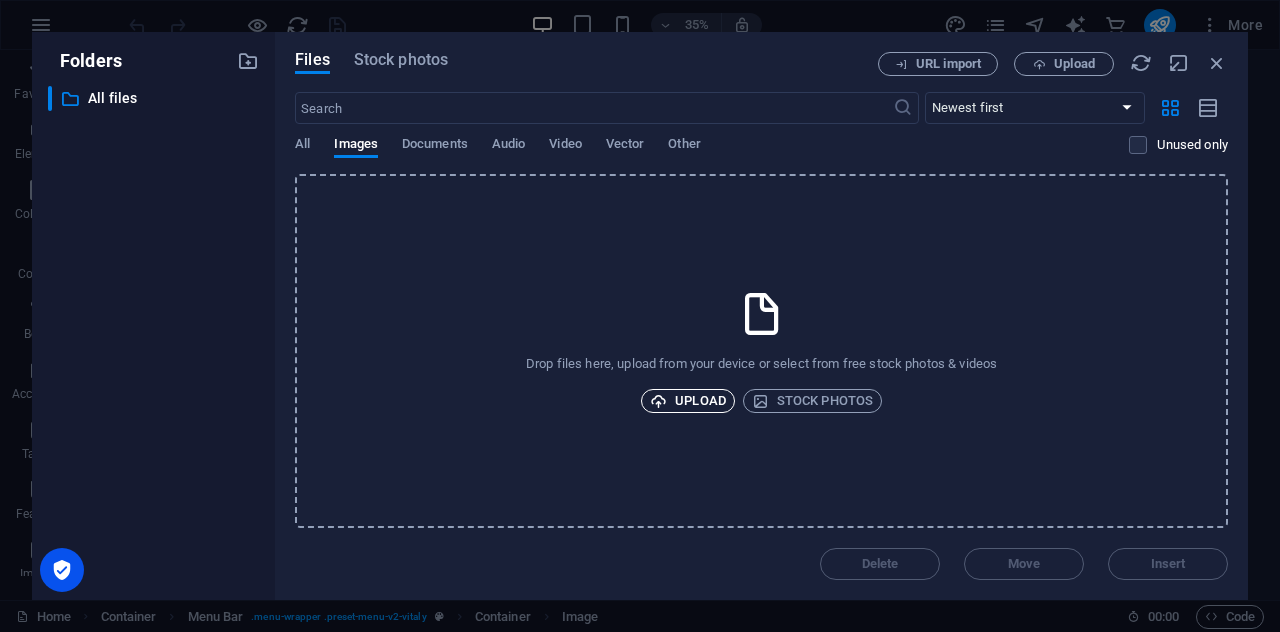 click on "Upload" at bounding box center (688, 401) 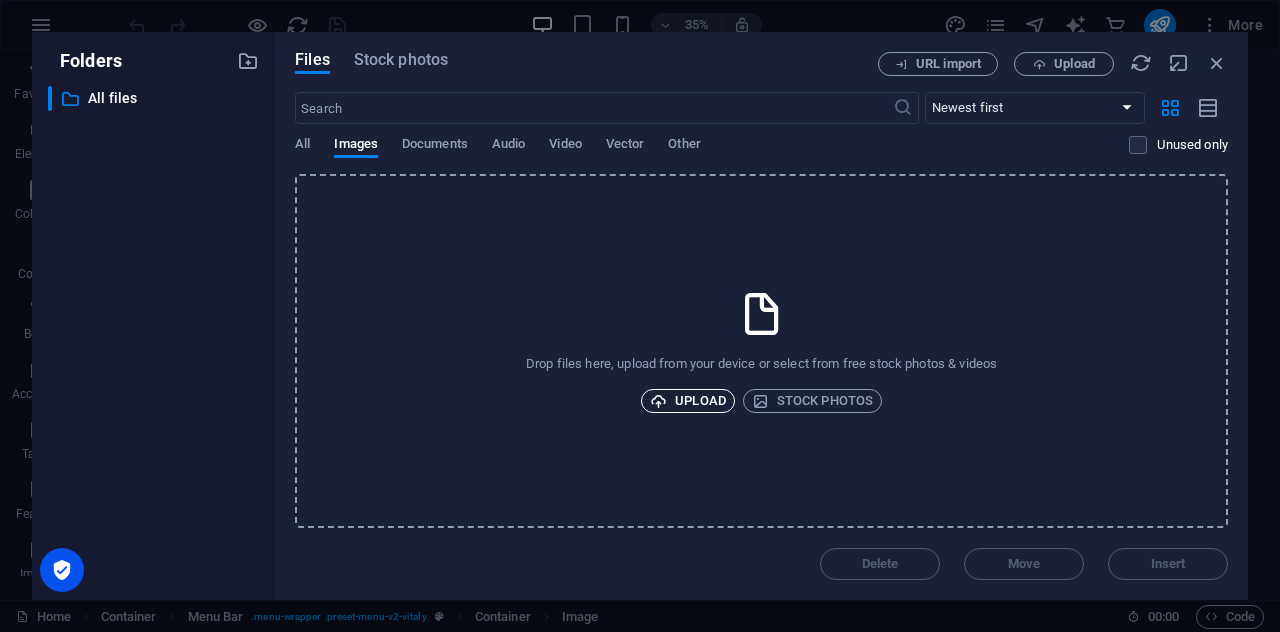 click on "Upload" at bounding box center (688, 401) 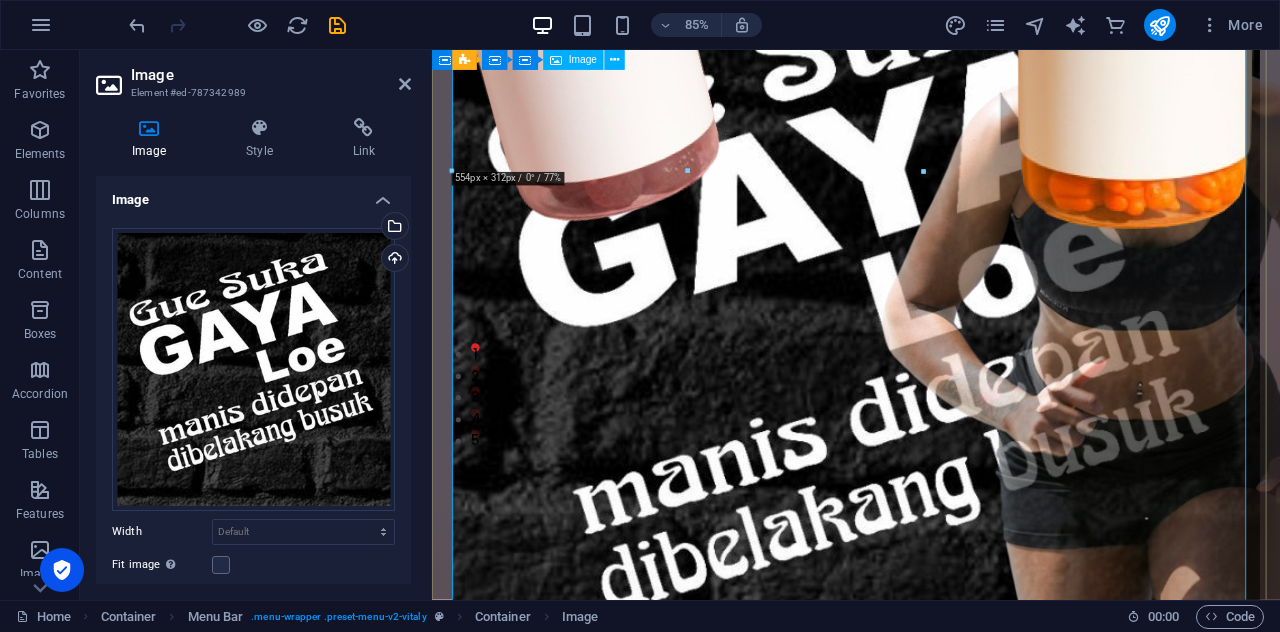 scroll, scrollTop: 0, scrollLeft: 0, axis: both 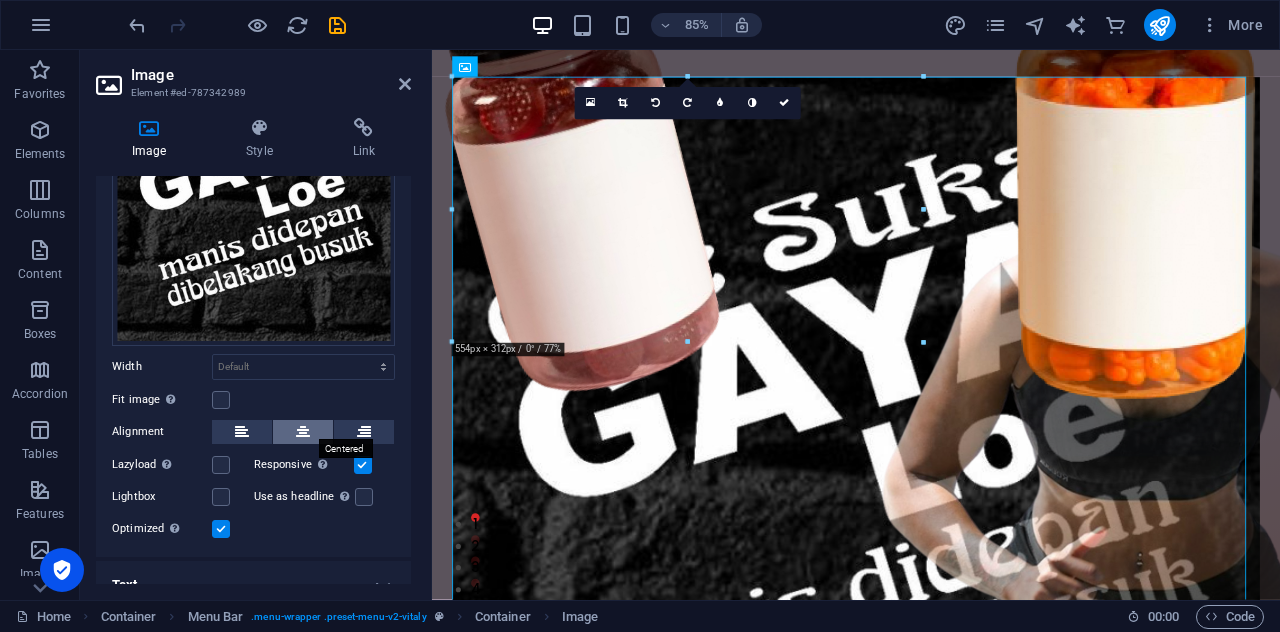 click at bounding box center [303, 432] 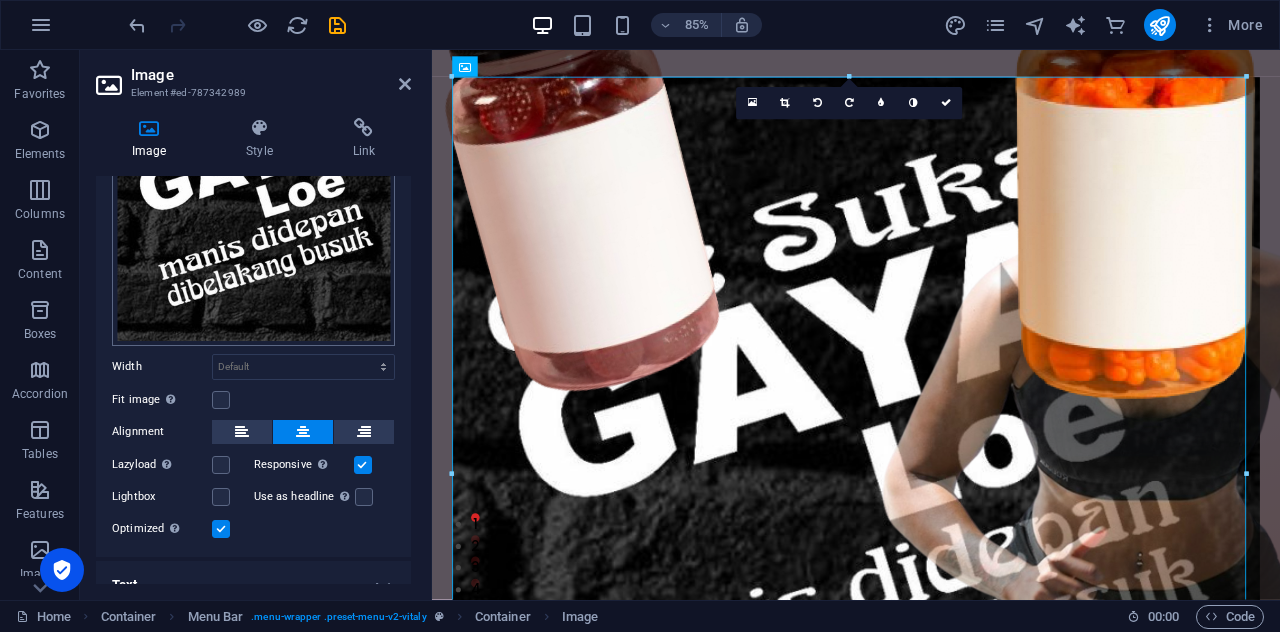 scroll, scrollTop: 0, scrollLeft: 0, axis: both 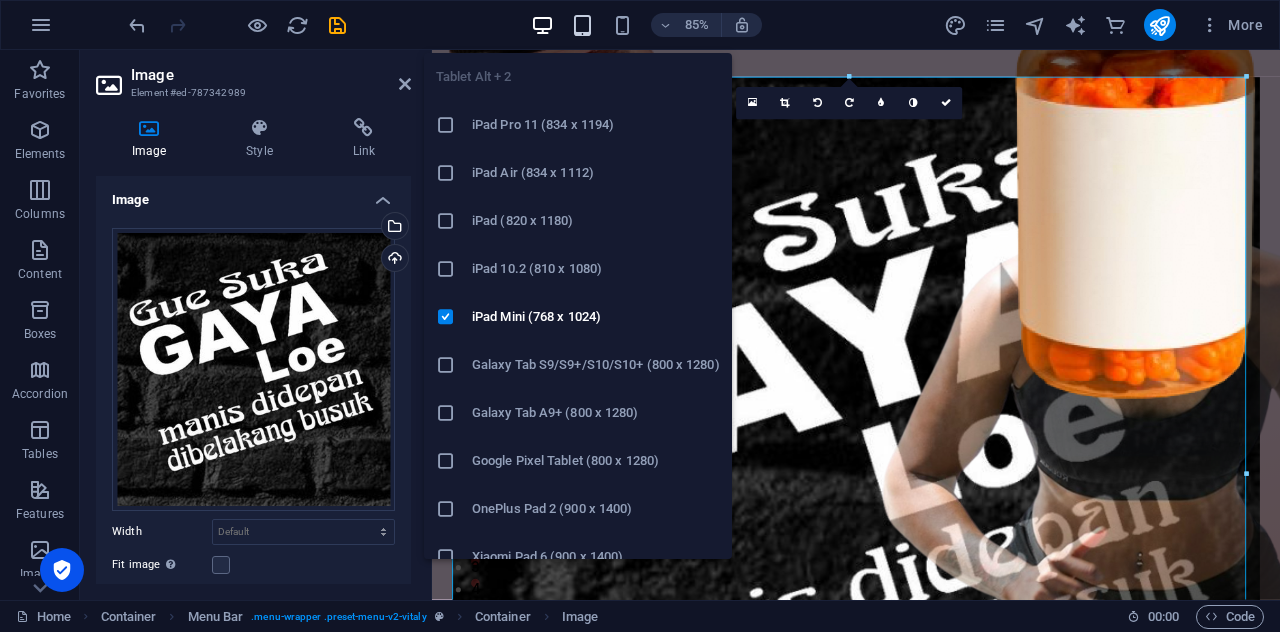 click at bounding box center [582, 25] 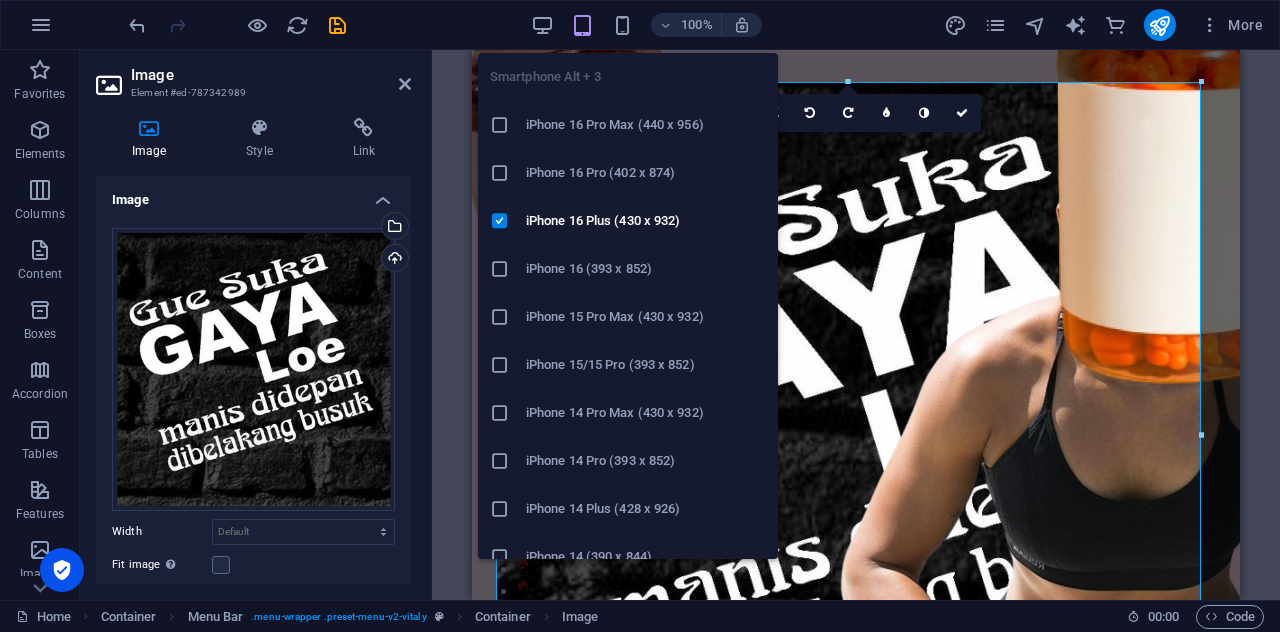 click on "100%" at bounding box center (646, 25) 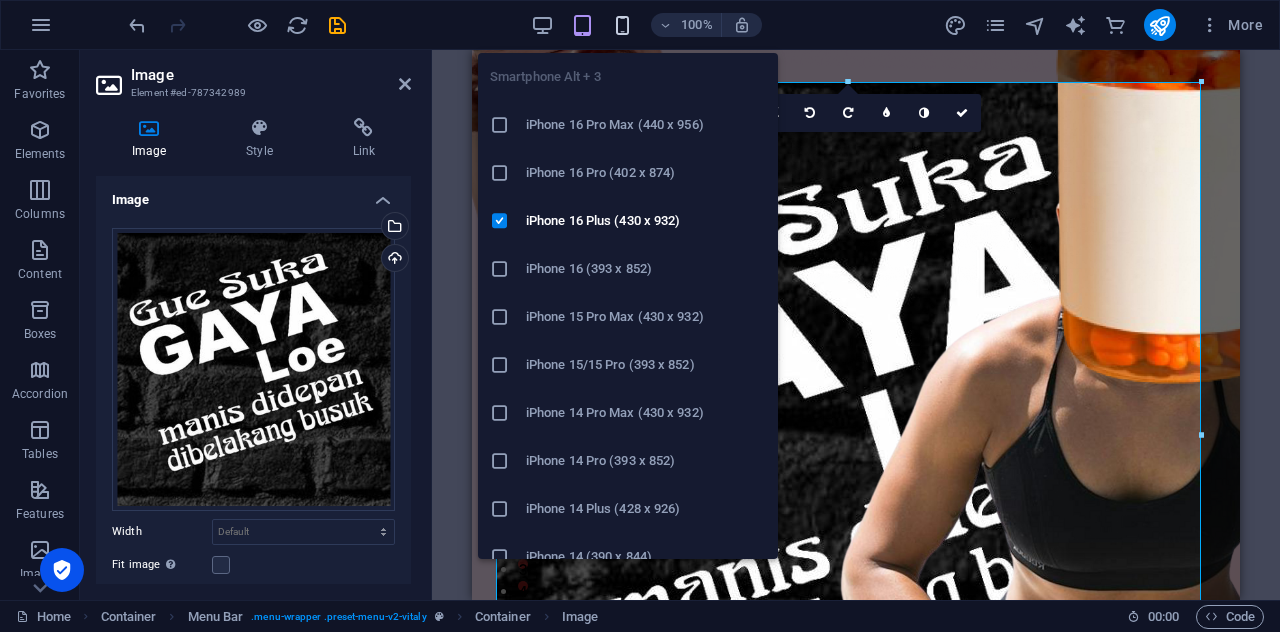 click at bounding box center [622, 25] 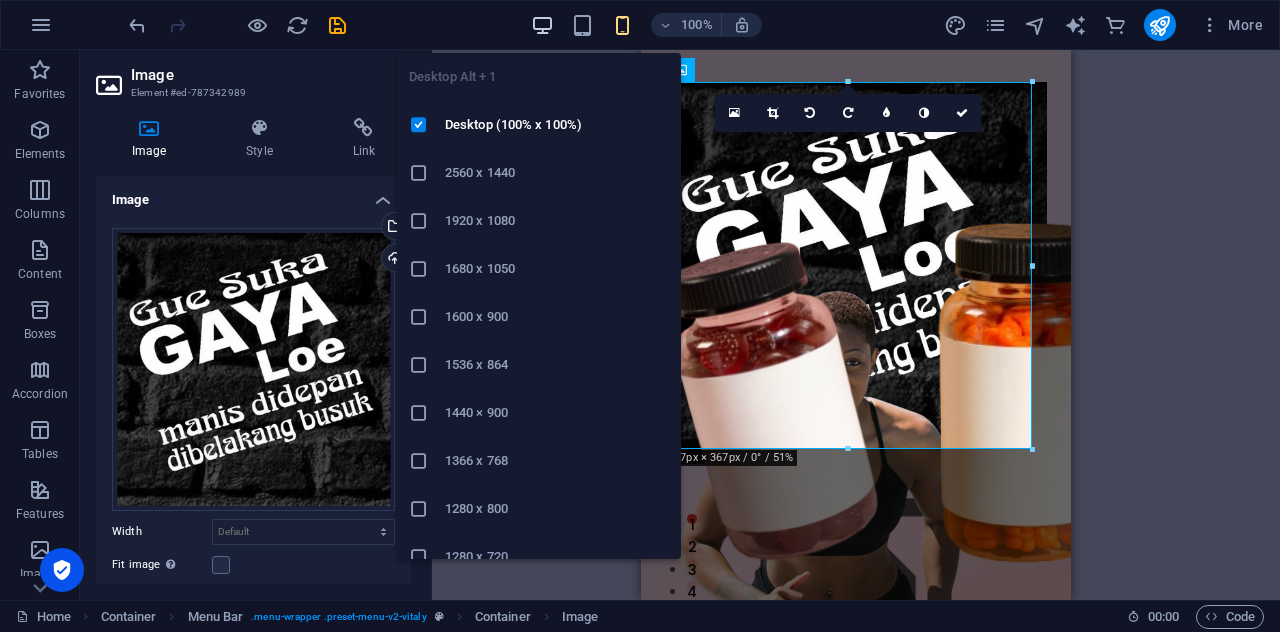 click at bounding box center (542, 25) 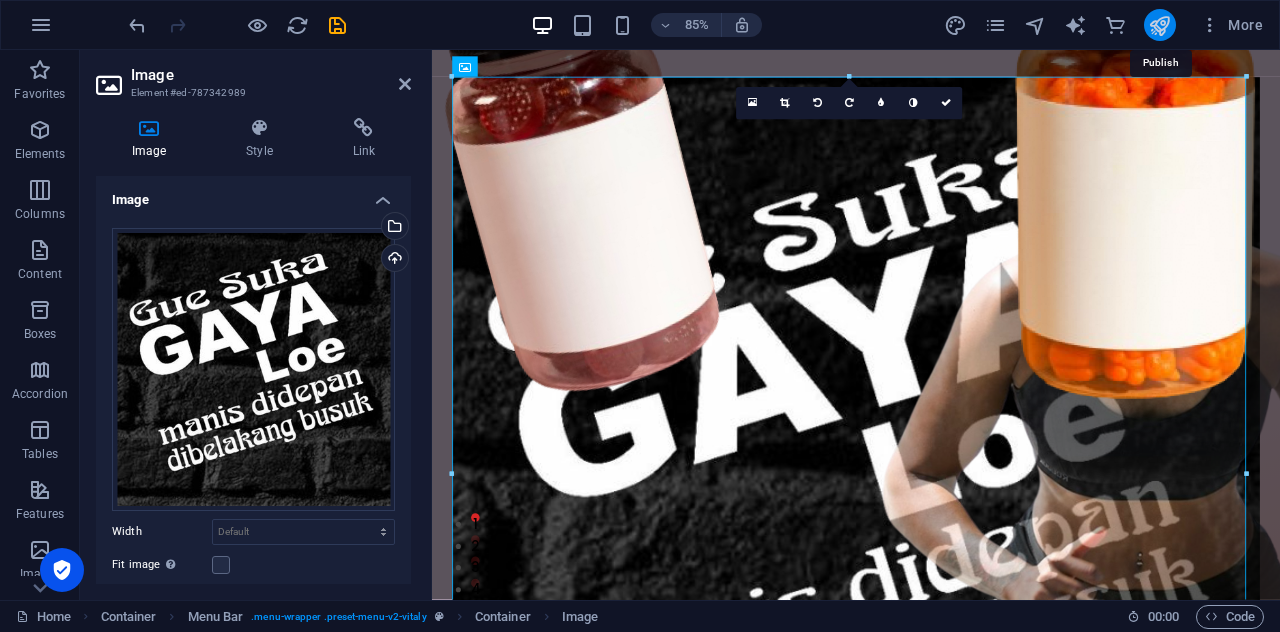 click at bounding box center [1159, 25] 